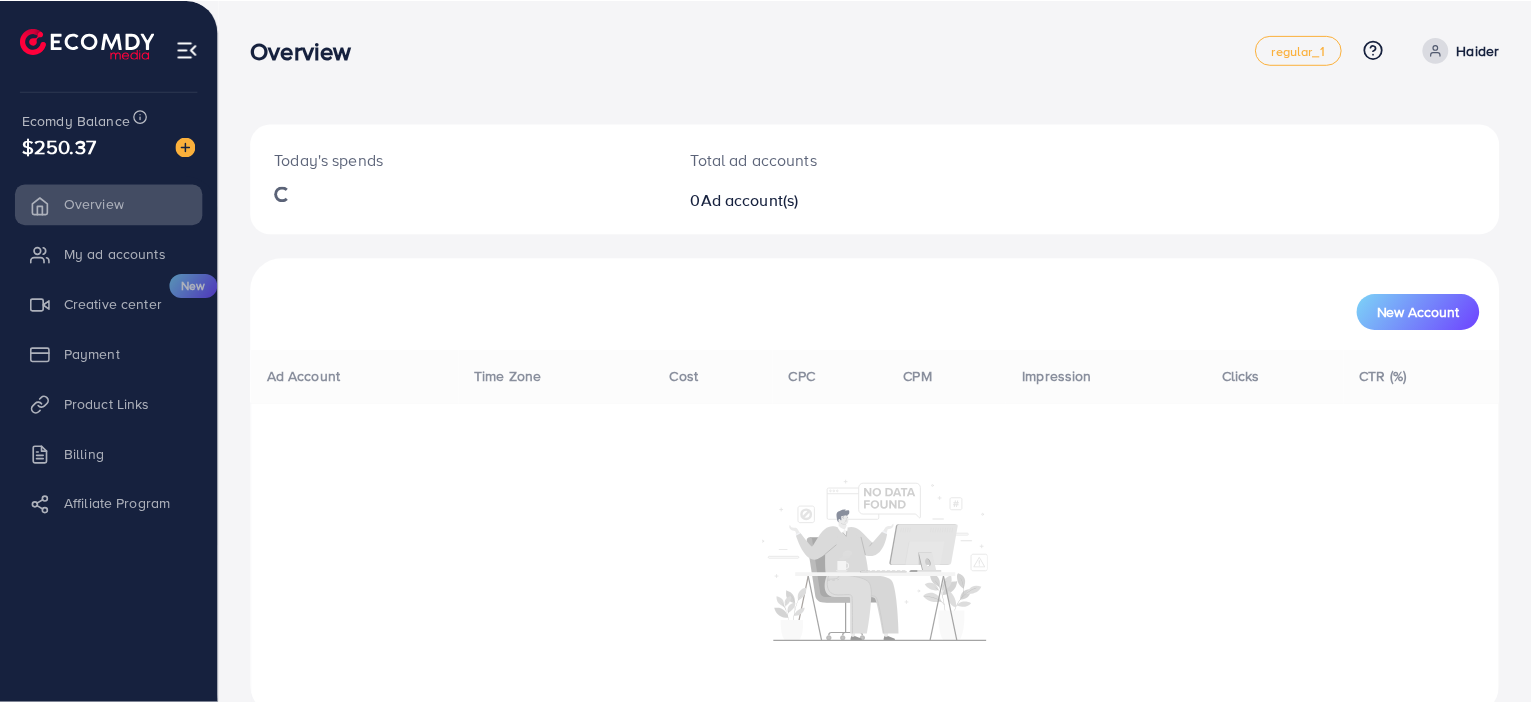 scroll, scrollTop: 0, scrollLeft: 0, axis: both 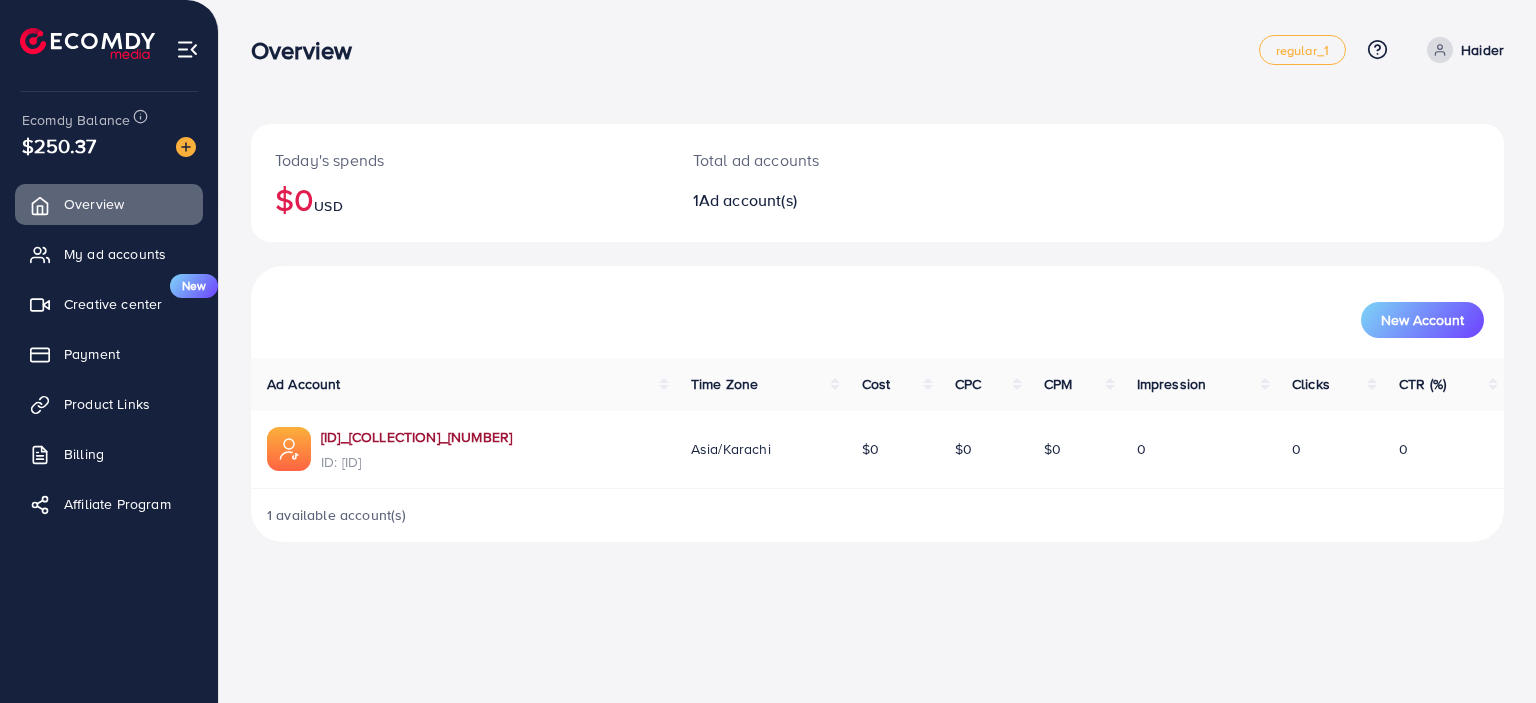 click on "[NUMBER]_[COLLECTION]_[NUMBER]" at bounding box center (416, 437) 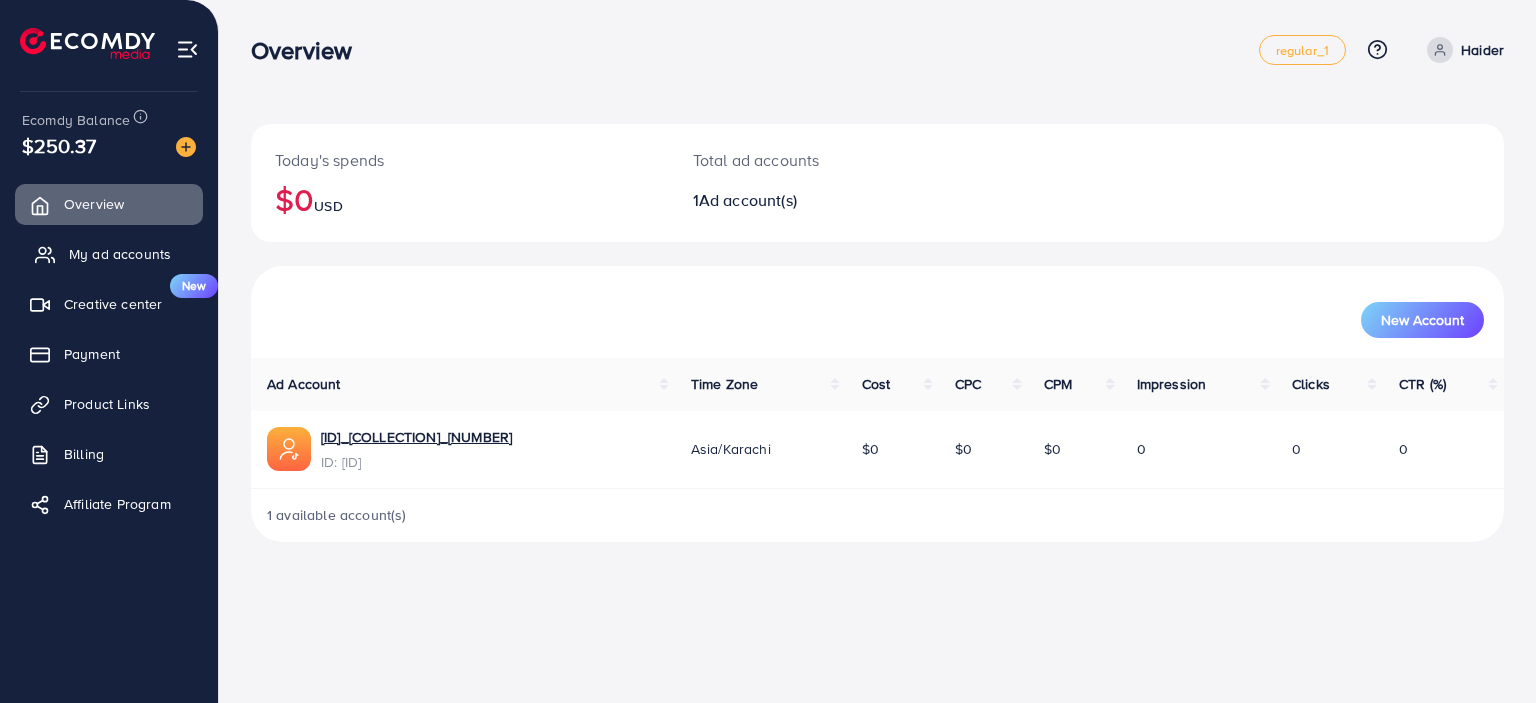click on "My ad accounts" at bounding box center (120, 254) 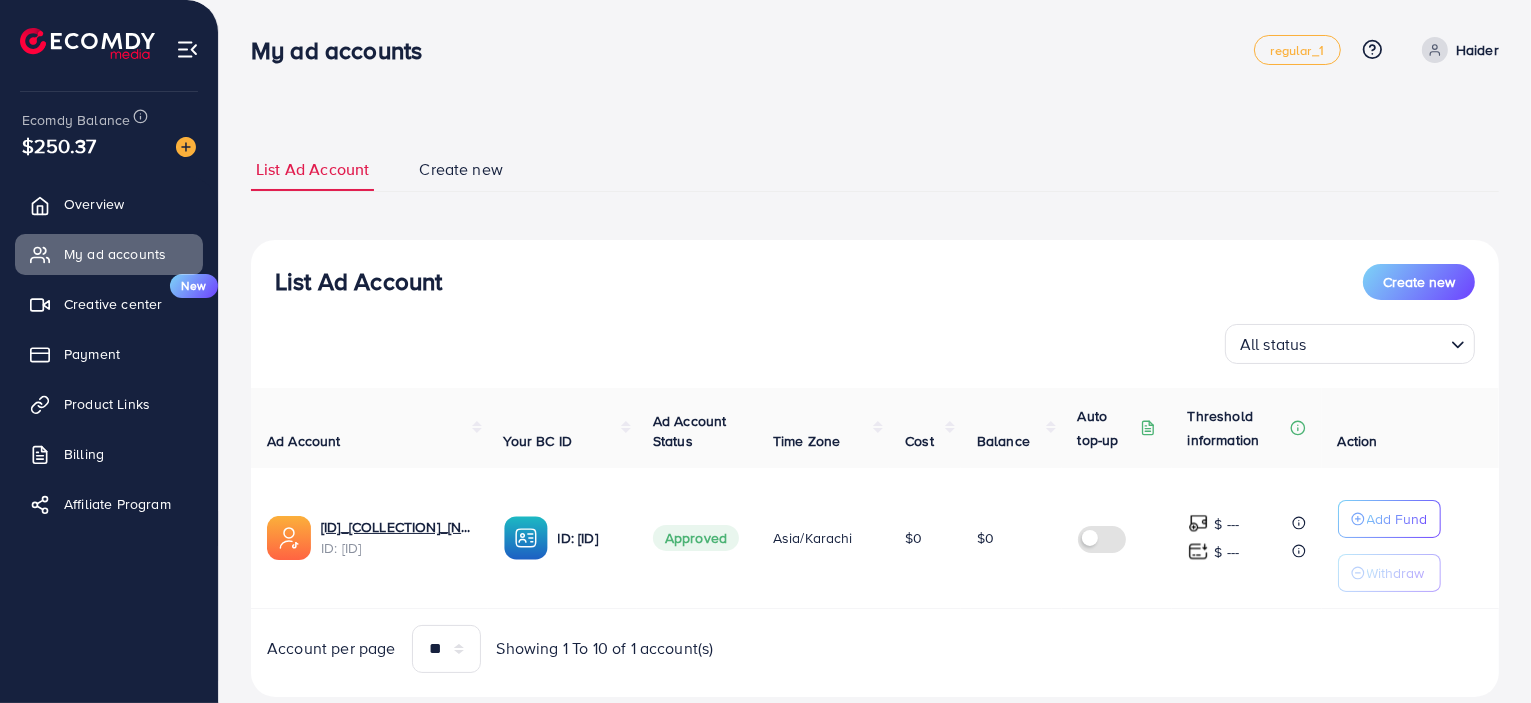 click on "Create new" at bounding box center (461, 169) 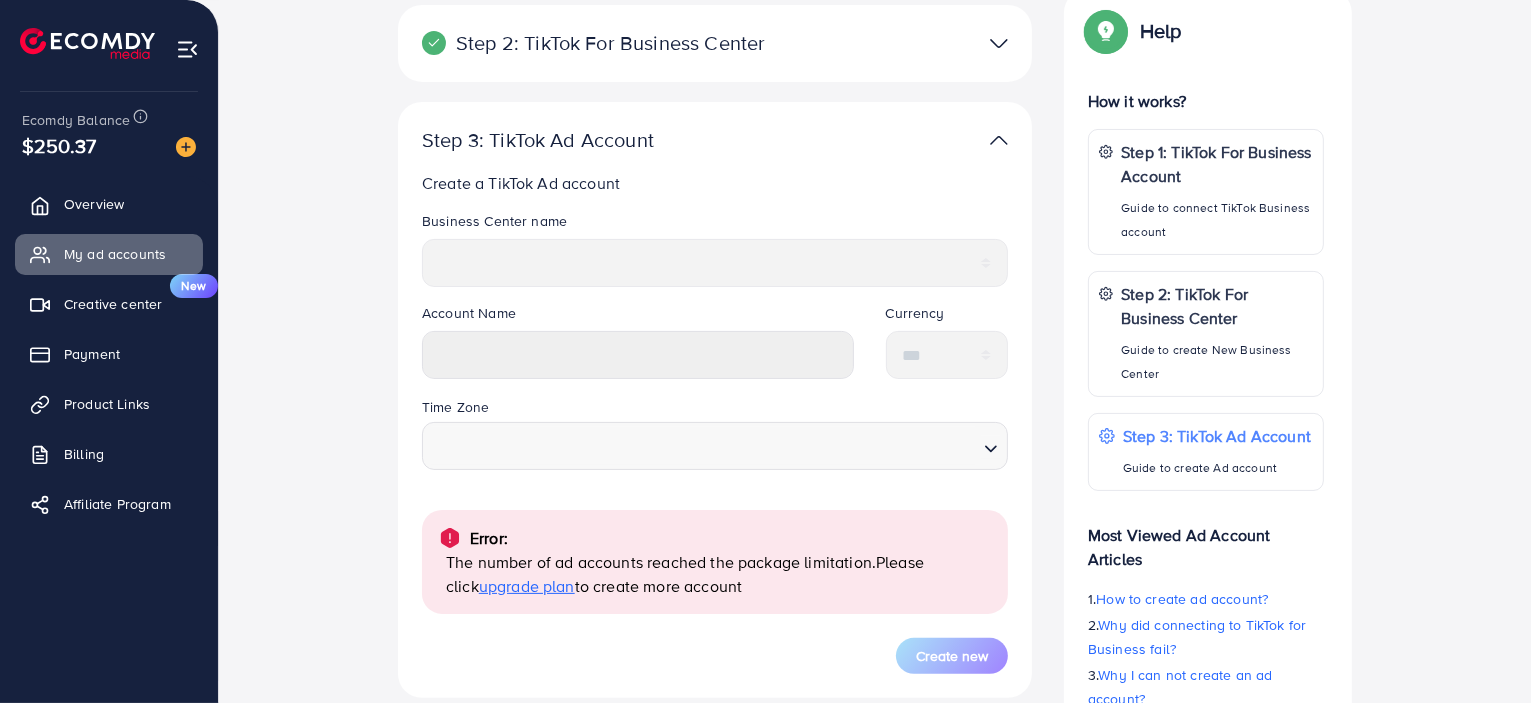 scroll, scrollTop: 498, scrollLeft: 0, axis: vertical 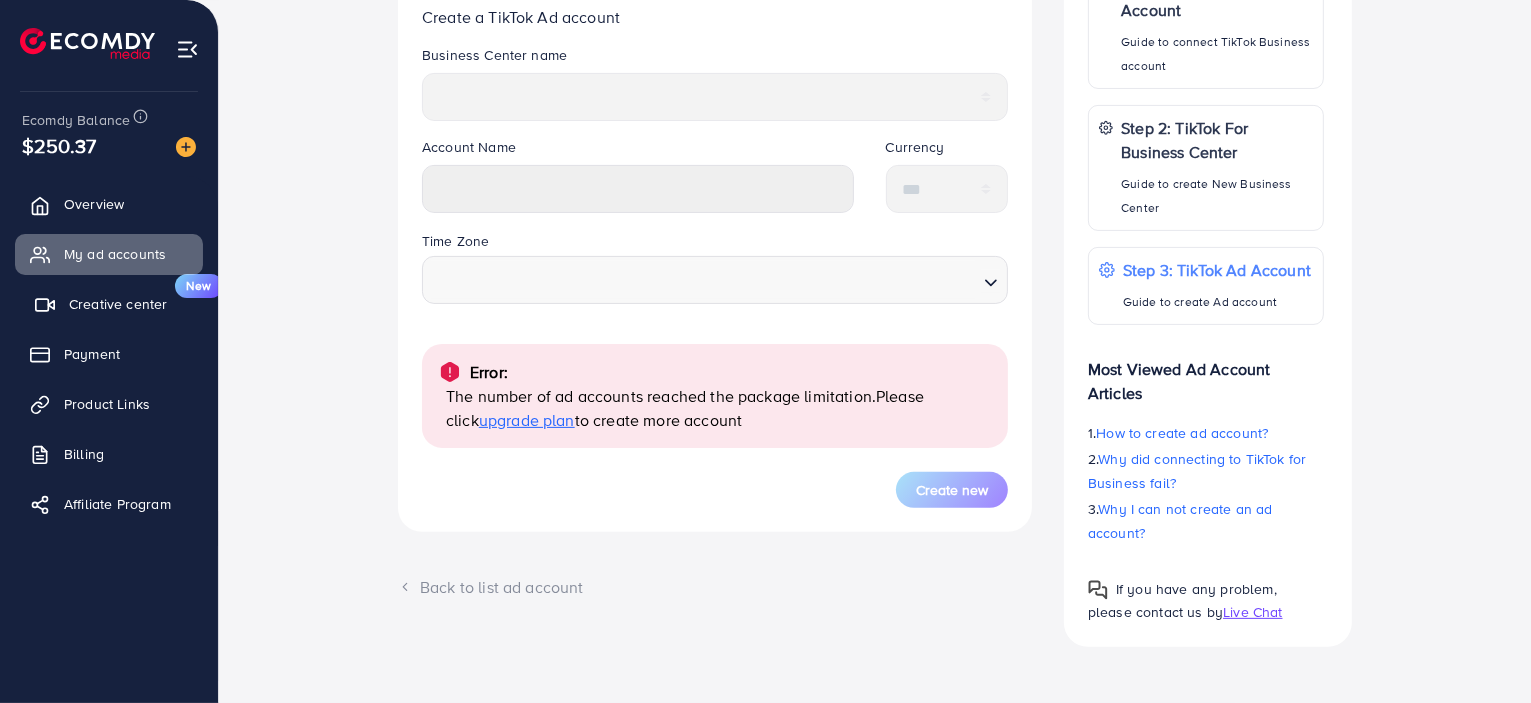 click on "Creative center  New" at bounding box center [109, 304] 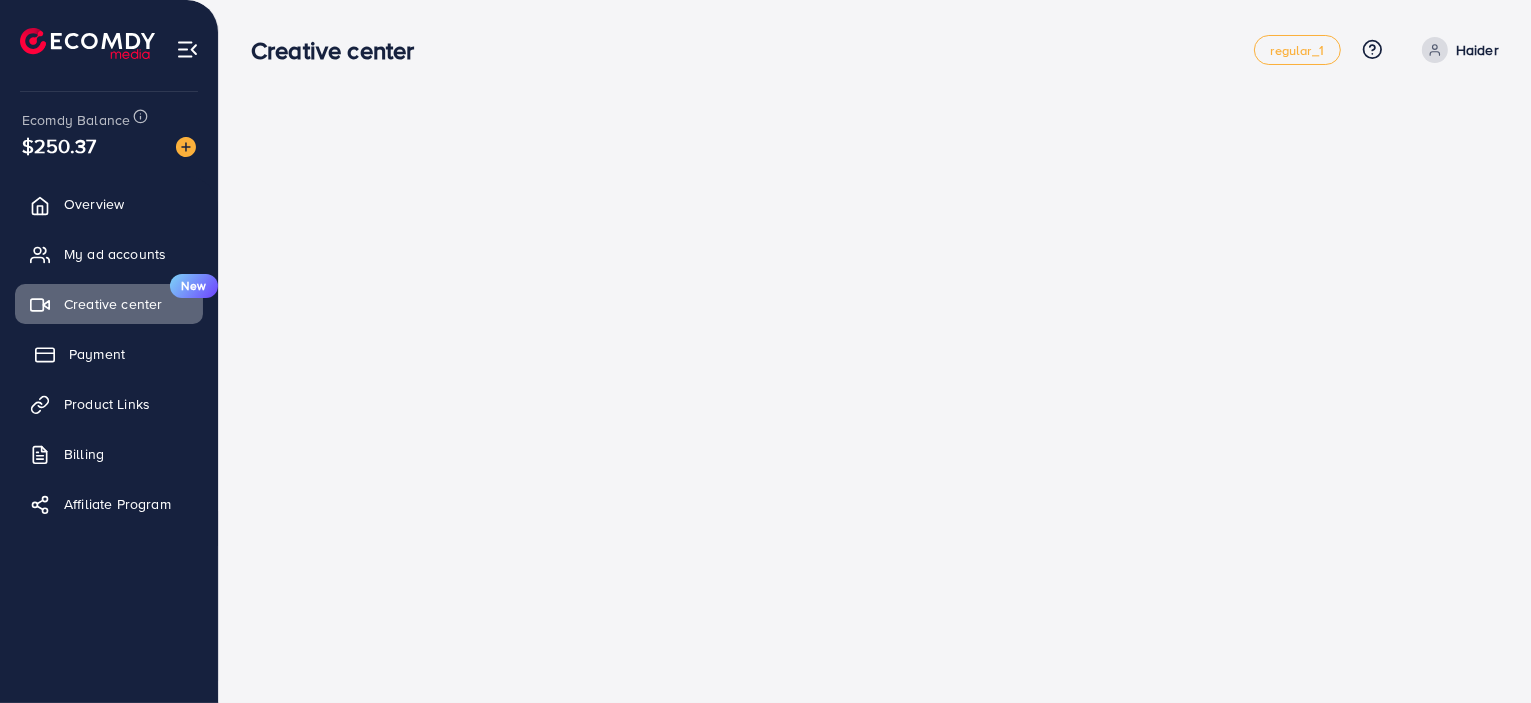 scroll, scrollTop: 0, scrollLeft: 0, axis: both 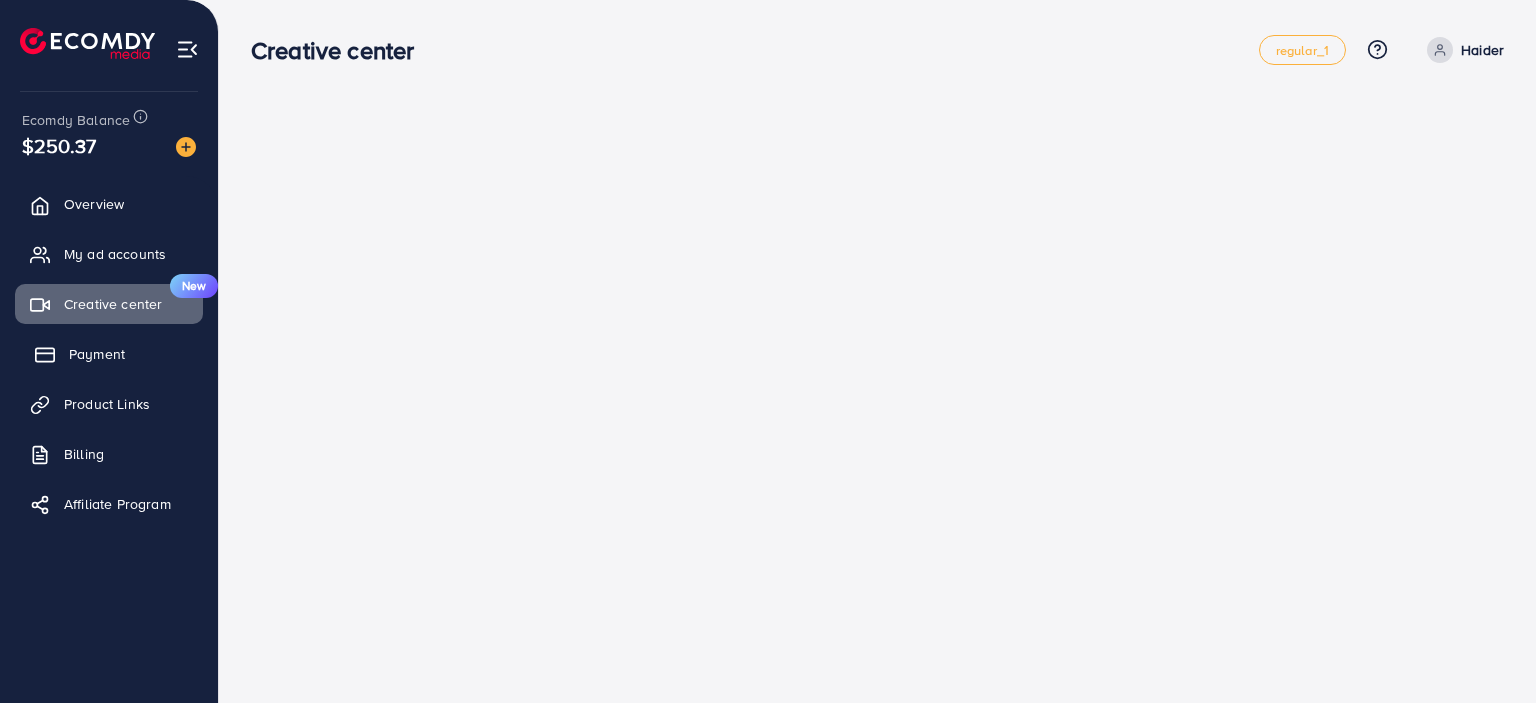 click on "Payment" at bounding box center [109, 354] 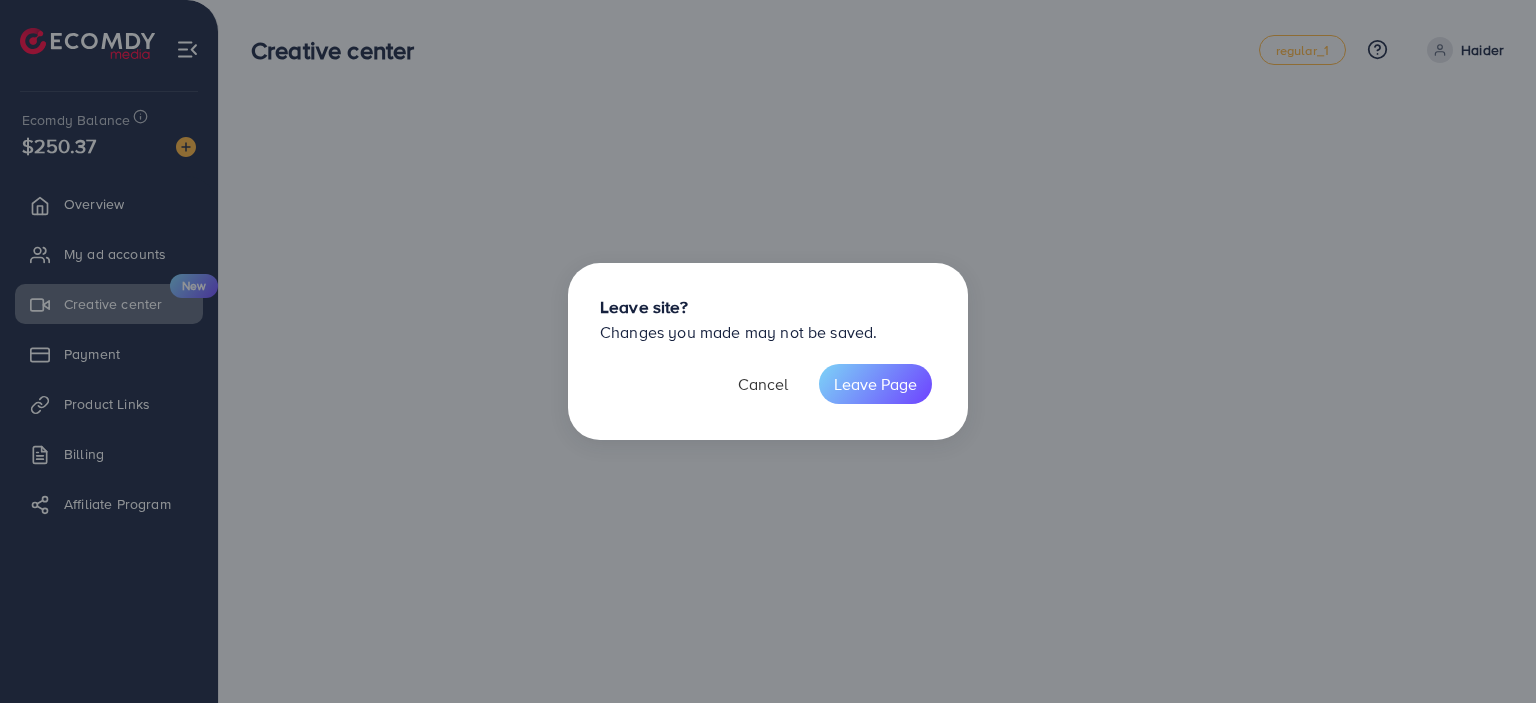 click on "Cancel" at bounding box center (763, 384) 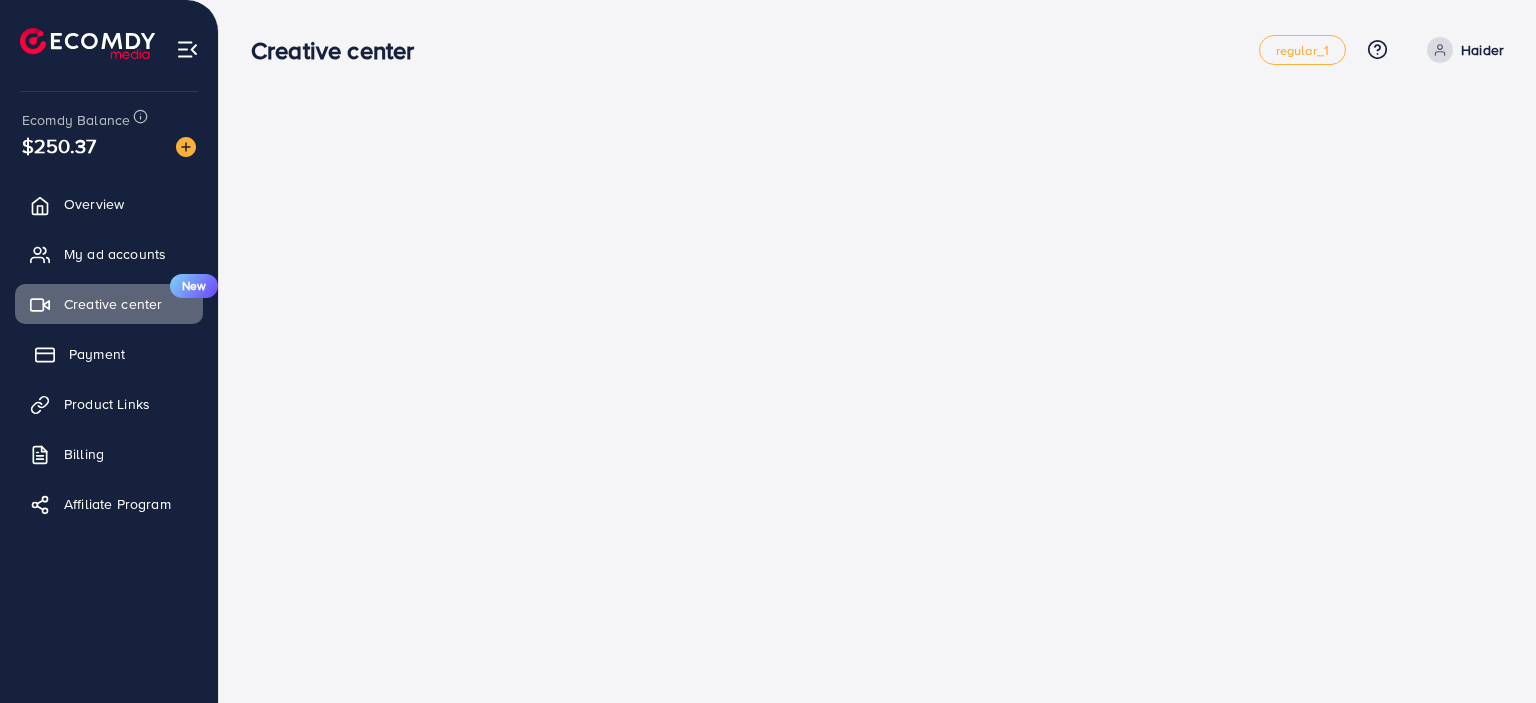 click on "Payment" at bounding box center (109, 354) 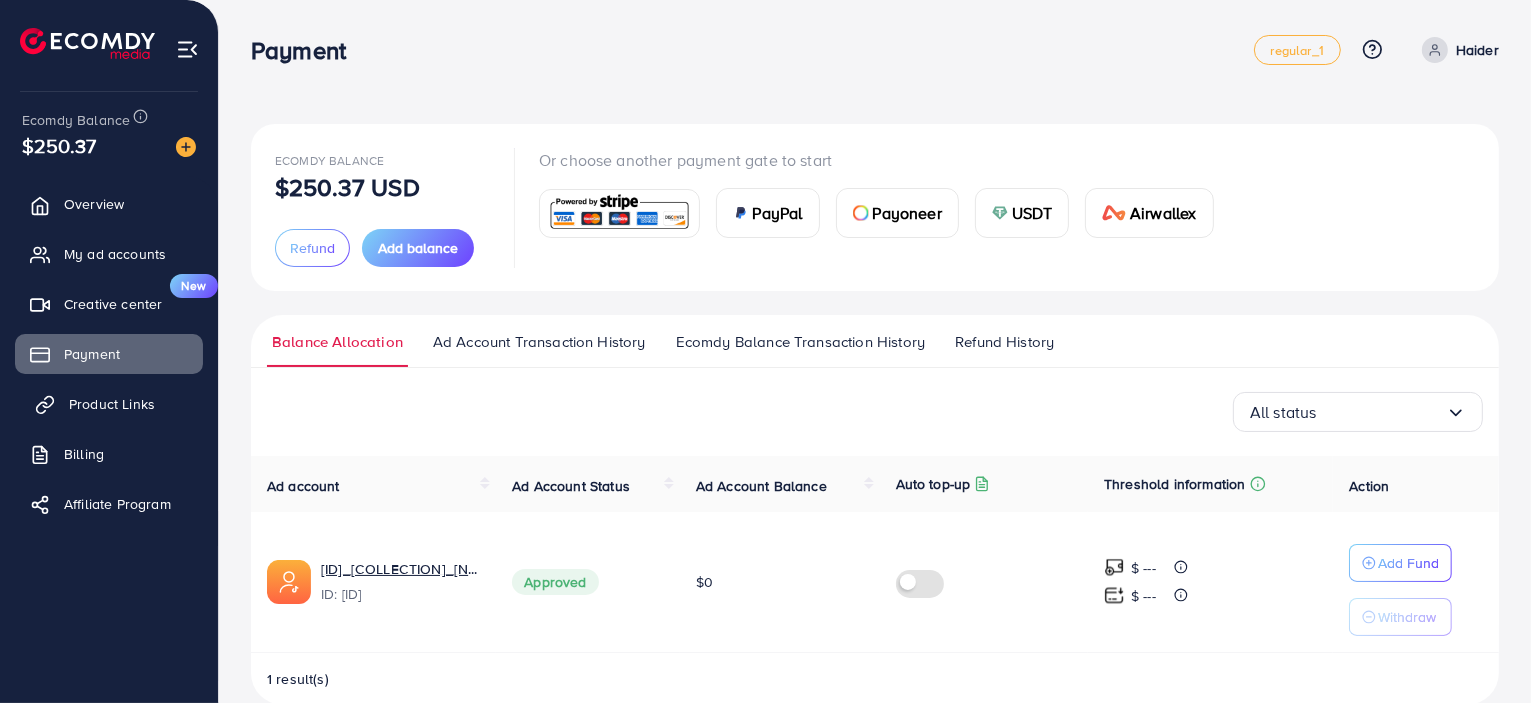 click on "Product Links" at bounding box center [112, 404] 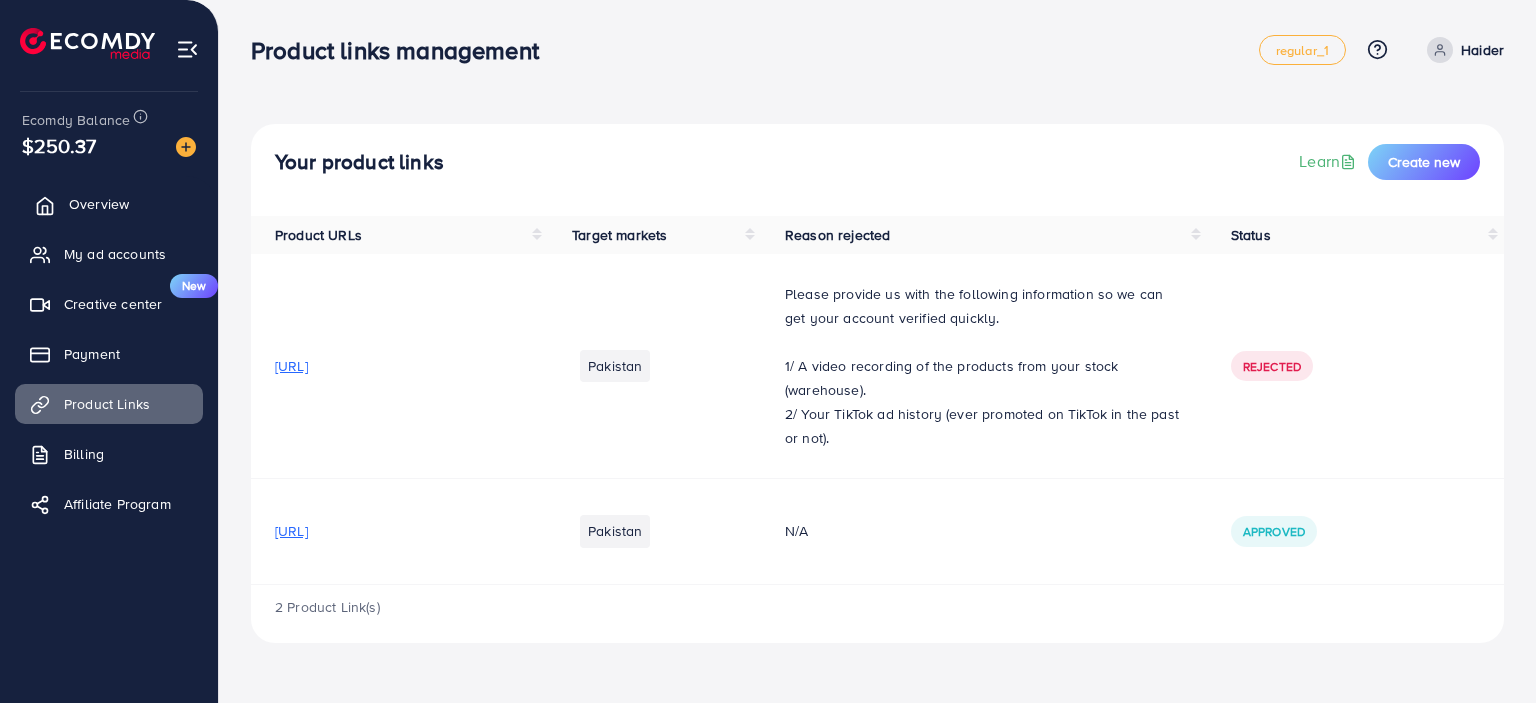 click on "Overview" at bounding box center [99, 204] 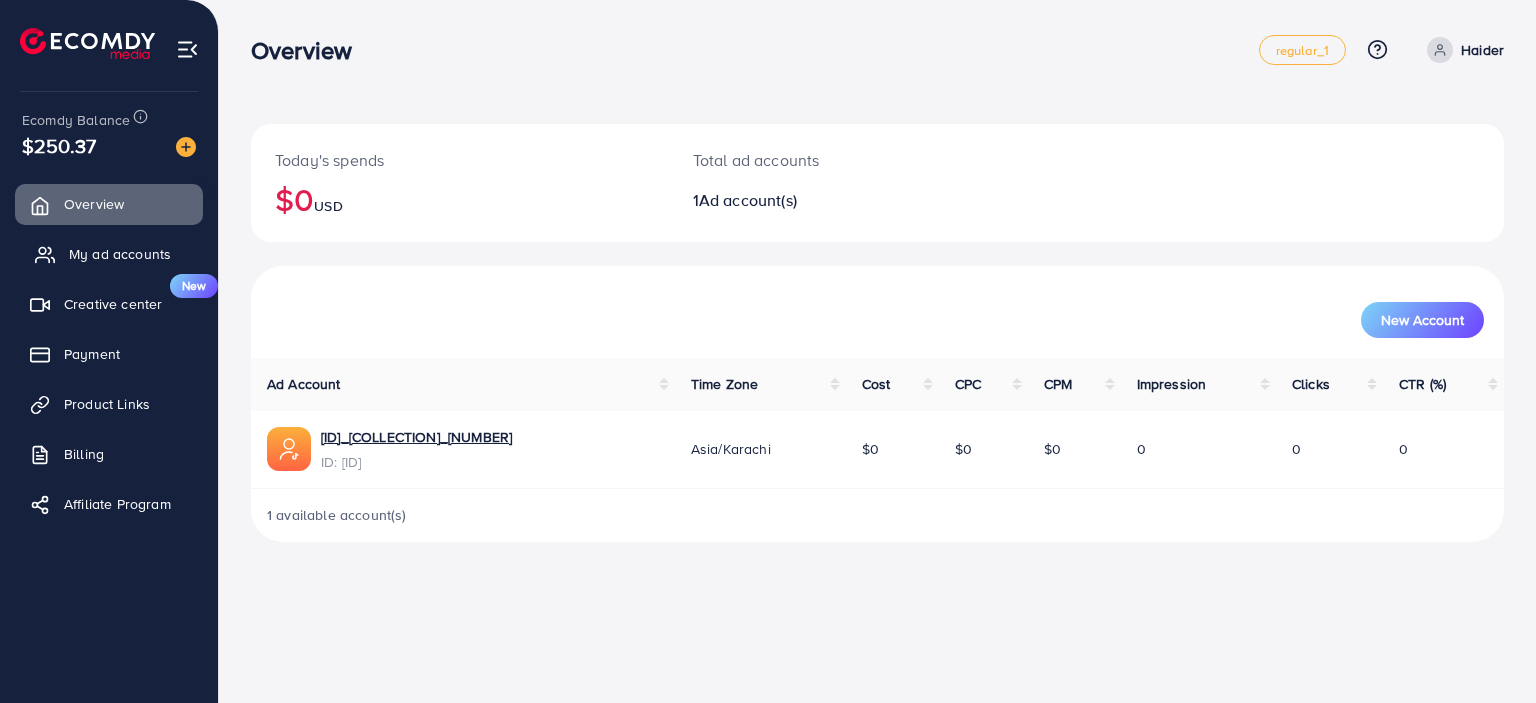 click on "My ad accounts" at bounding box center (120, 254) 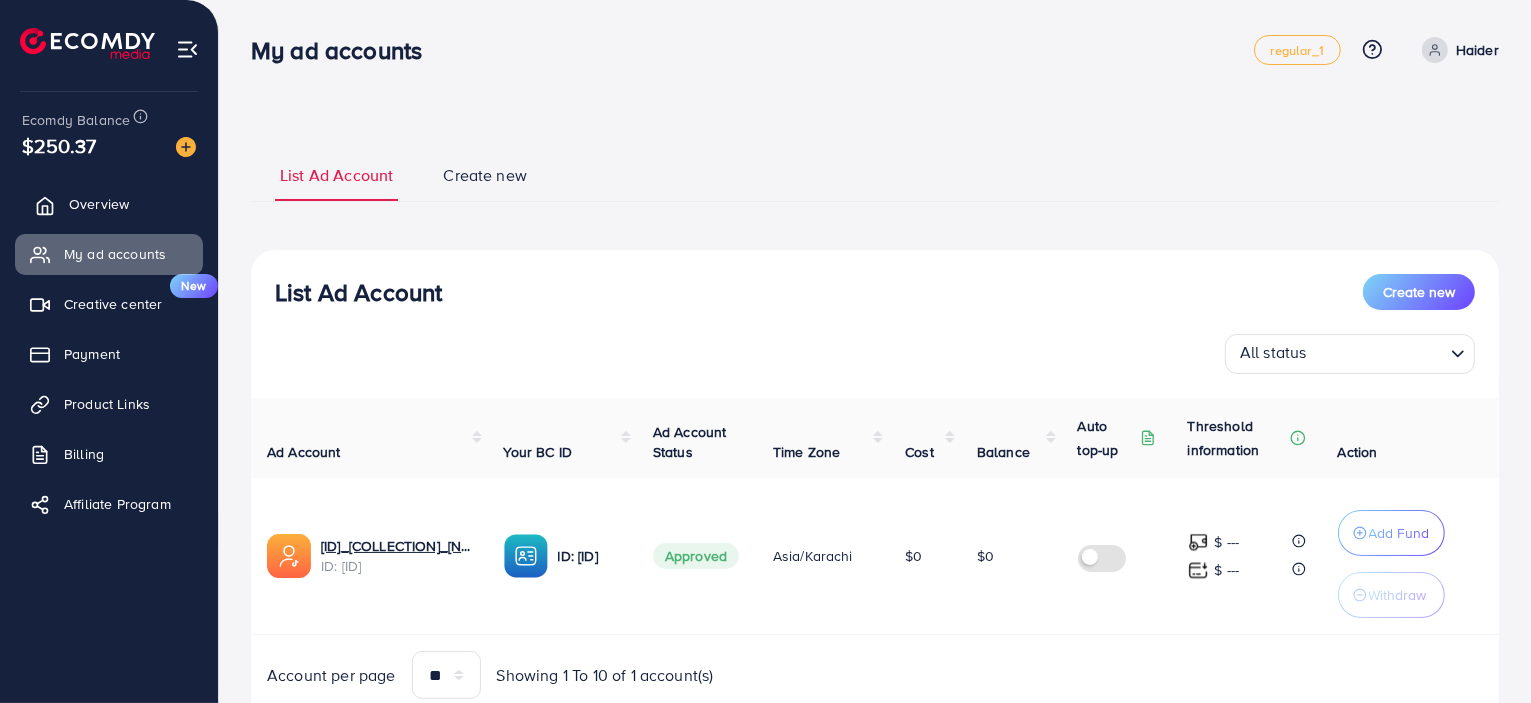 click on "Overview" at bounding box center [99, 204] 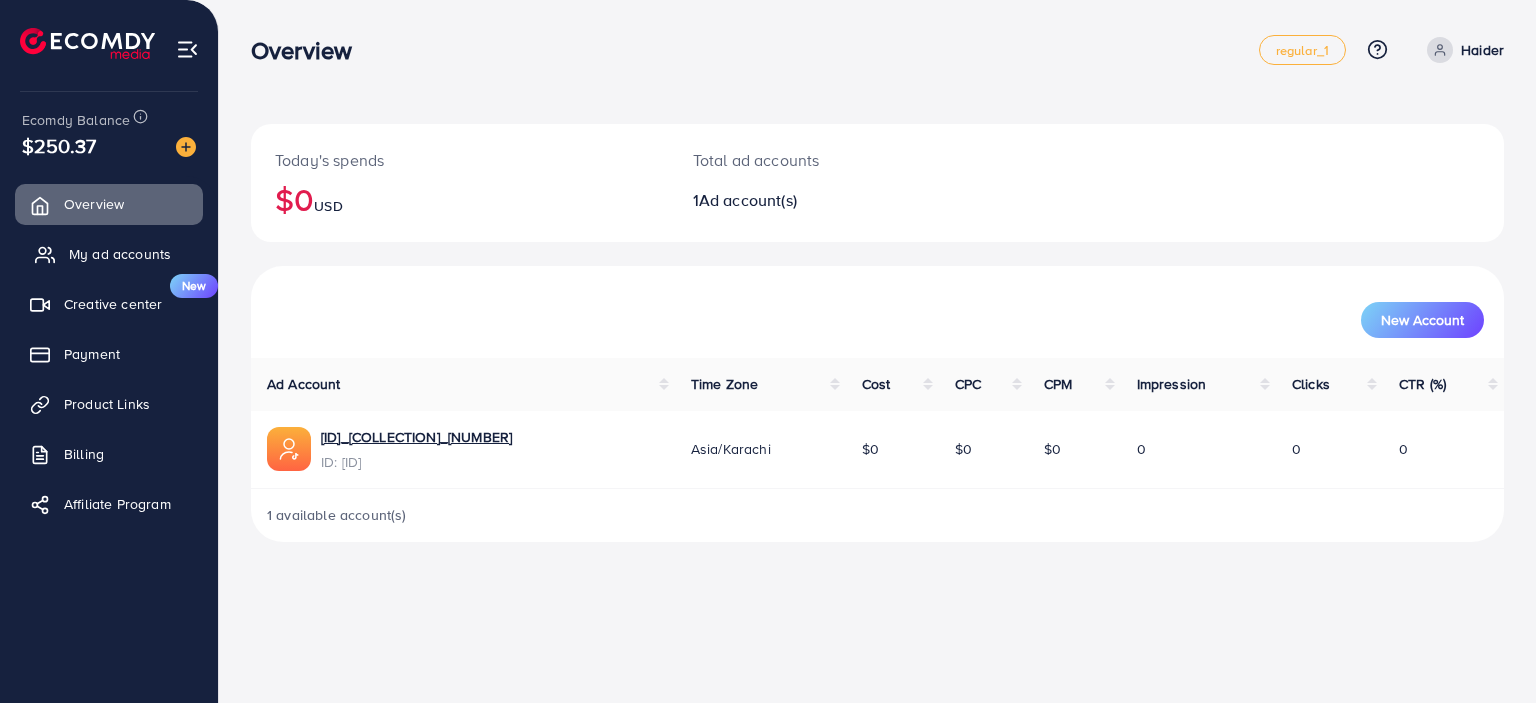 click on "My ad accounts" at bounding box center (120, 254) 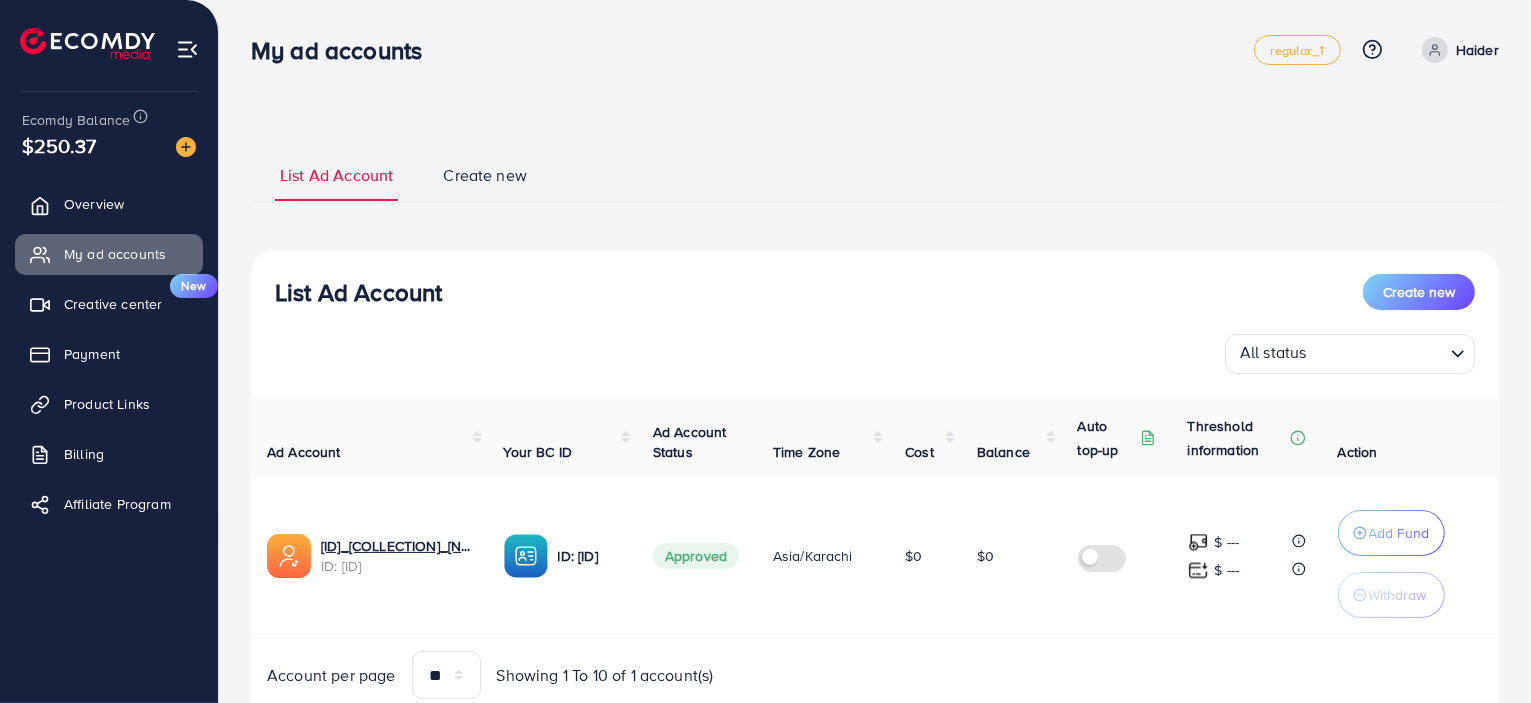 click on "Overview My ad accounts Creative center  New  Payment Product Links Billing Affiliate Program" at bounding box center (109, 360) 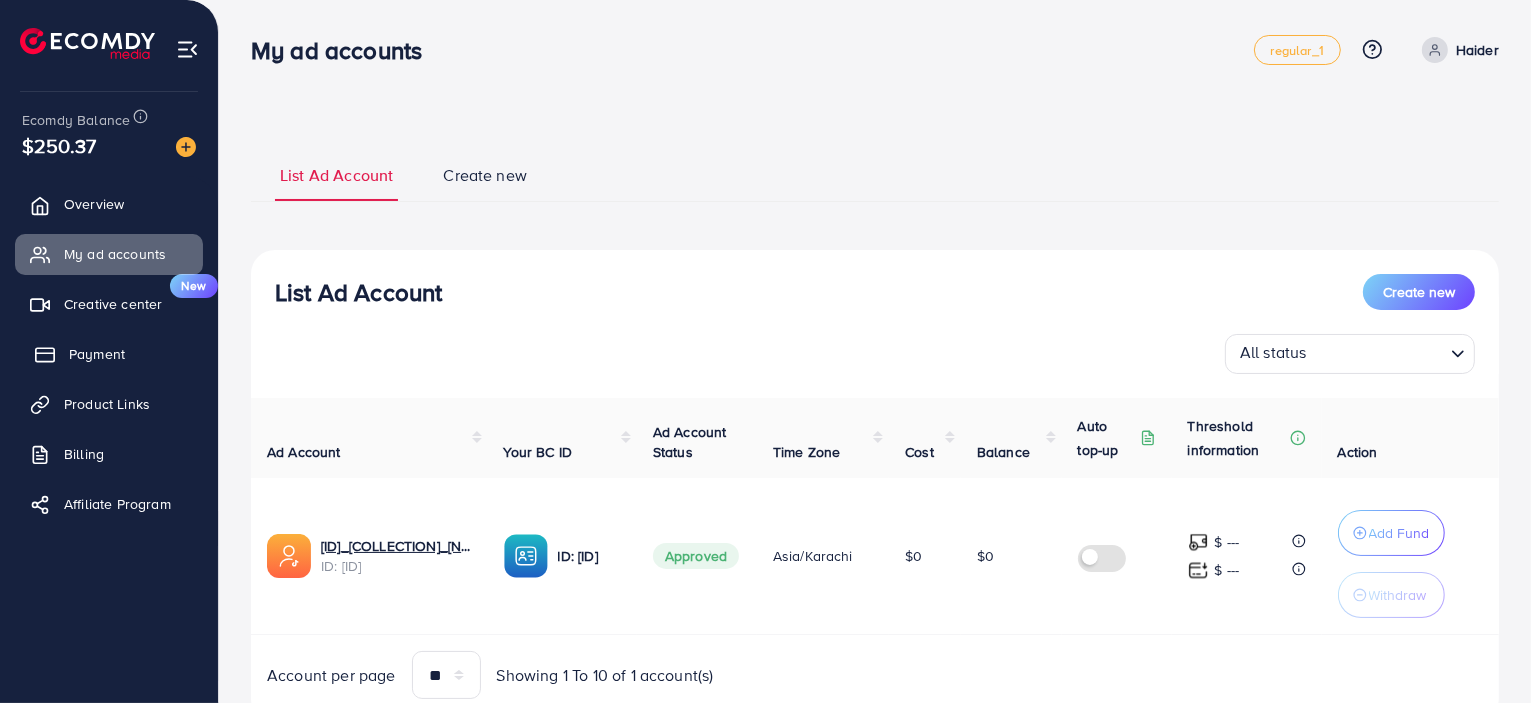 click on "Payment" at bounding box center [97, 354] 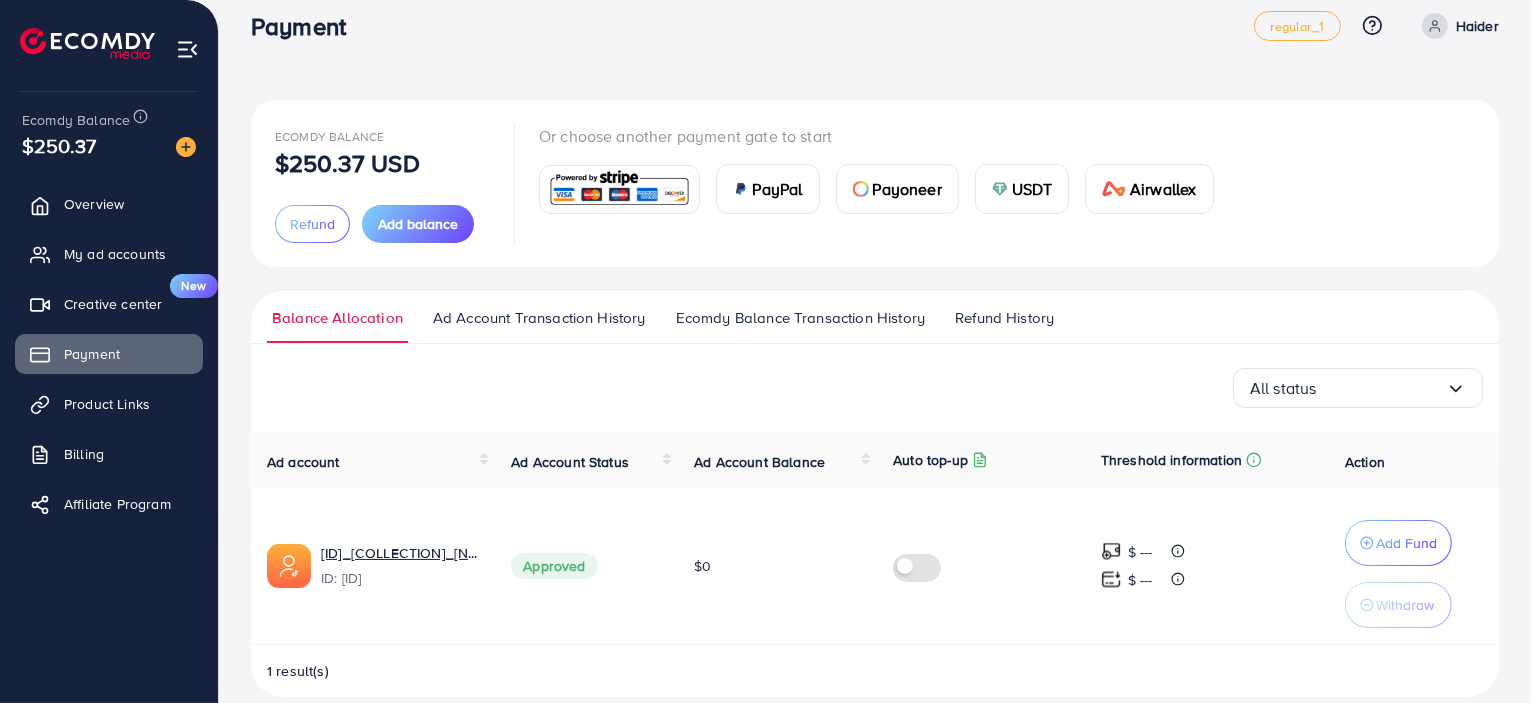 scroll, scrollTop: 48, scrollLeft: 0, axis: vertical 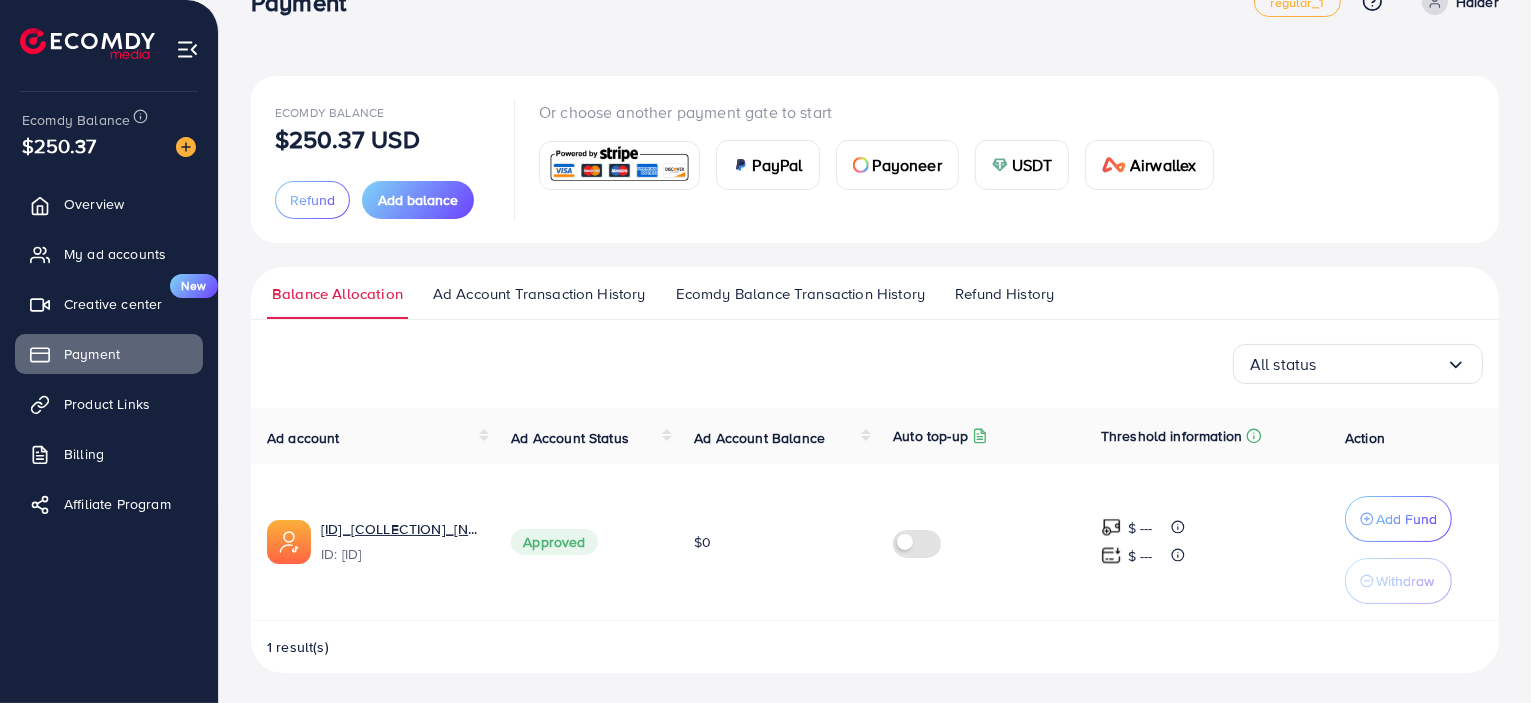 click on "Ad Account Transaction History" at bounding box center [539, 294] 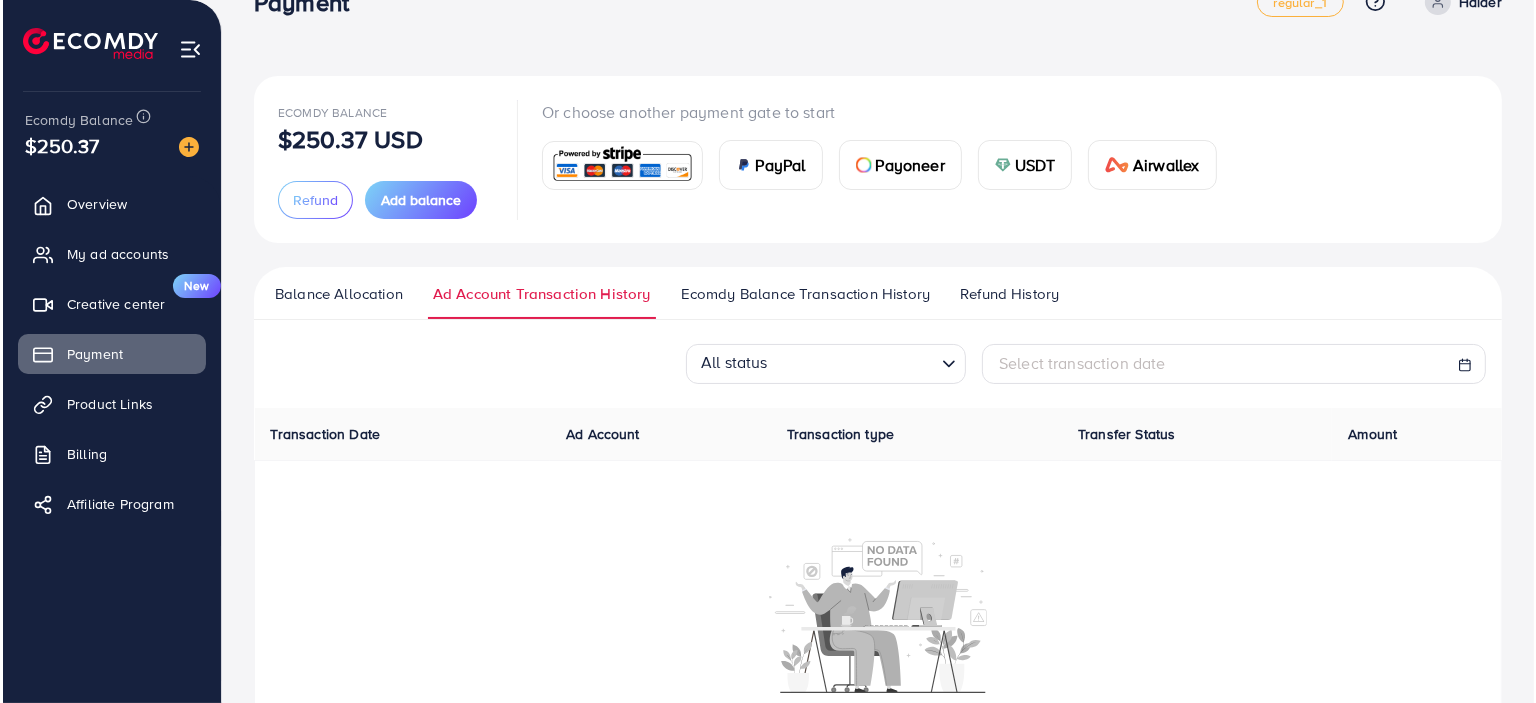 scroll, scrollTop: 0, scrollLeft: 0, axis: both 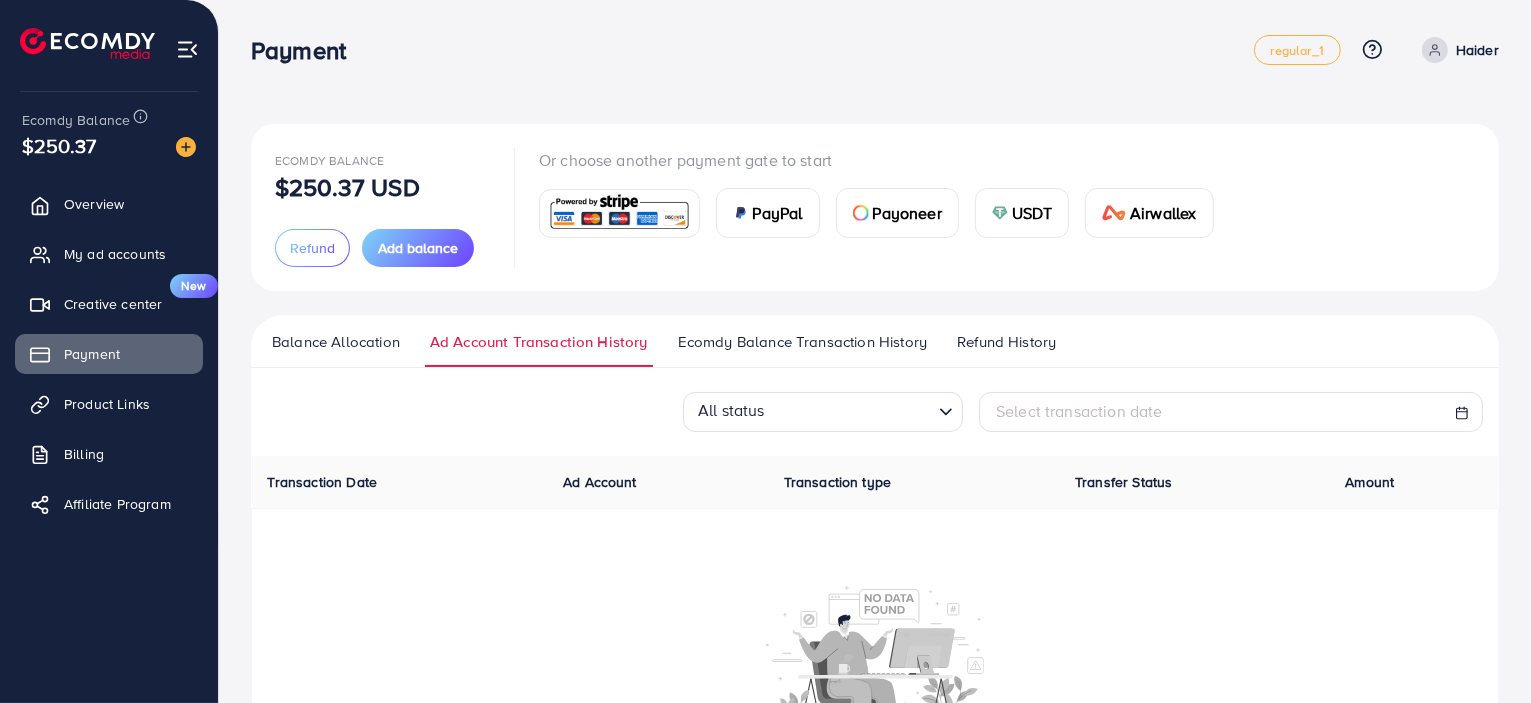 click on "Balance Allocation  Ad Account Transaction History   Ecomdy Balance Transaction History  Refund History
All status
Loading...                   Ad account Ad Account Status Ad Account Balance Auto top-up Threshold information Action            1031214_Al Syed Collection_1753990035257  ID: 7533329757698637841  Approved   $0   $ ---   $ ---   Add Fund   Withdraw          1 result(s)
All status
Loading...     Select transaction date               Transaction Date Ad Account Transaction type Transfer Status Amount
All status
Loading...     Select transaction date               ID Amount Transaction type Status Note Transaction Date Download Invoice            688bb38a6deaa4c61f294492  +250.37  Fee   Add funds   Done  31/07/2025, 23:18:50         1 history transaction  Ecomdy Media  Business Number  202113175W   68 CIRCULAR ROAD #02-01   Singapore   049422   +84944399996   support@ecomdymedia.com" at bounding box center (875, 585) 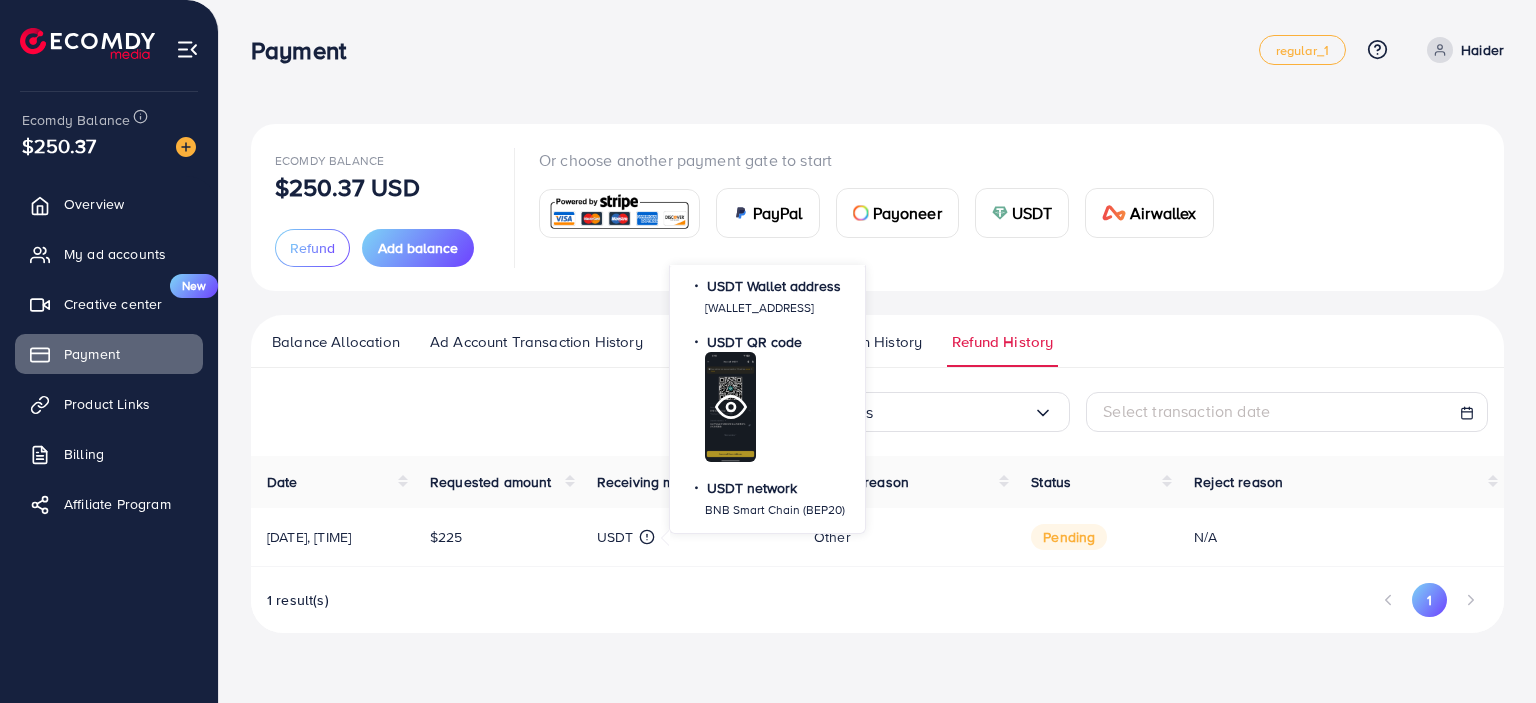 click at bounding box center (730, 407) 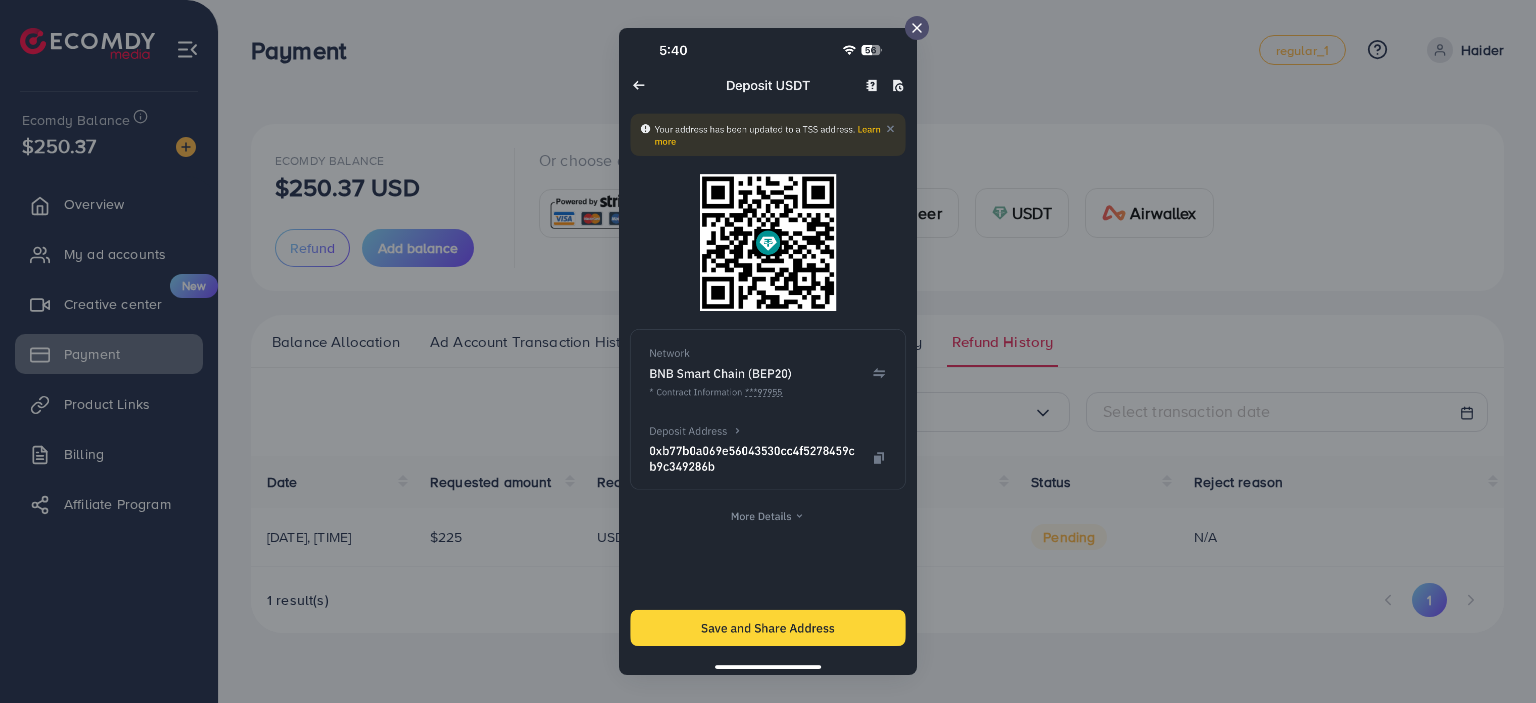 click at bounding box center [768, 351] 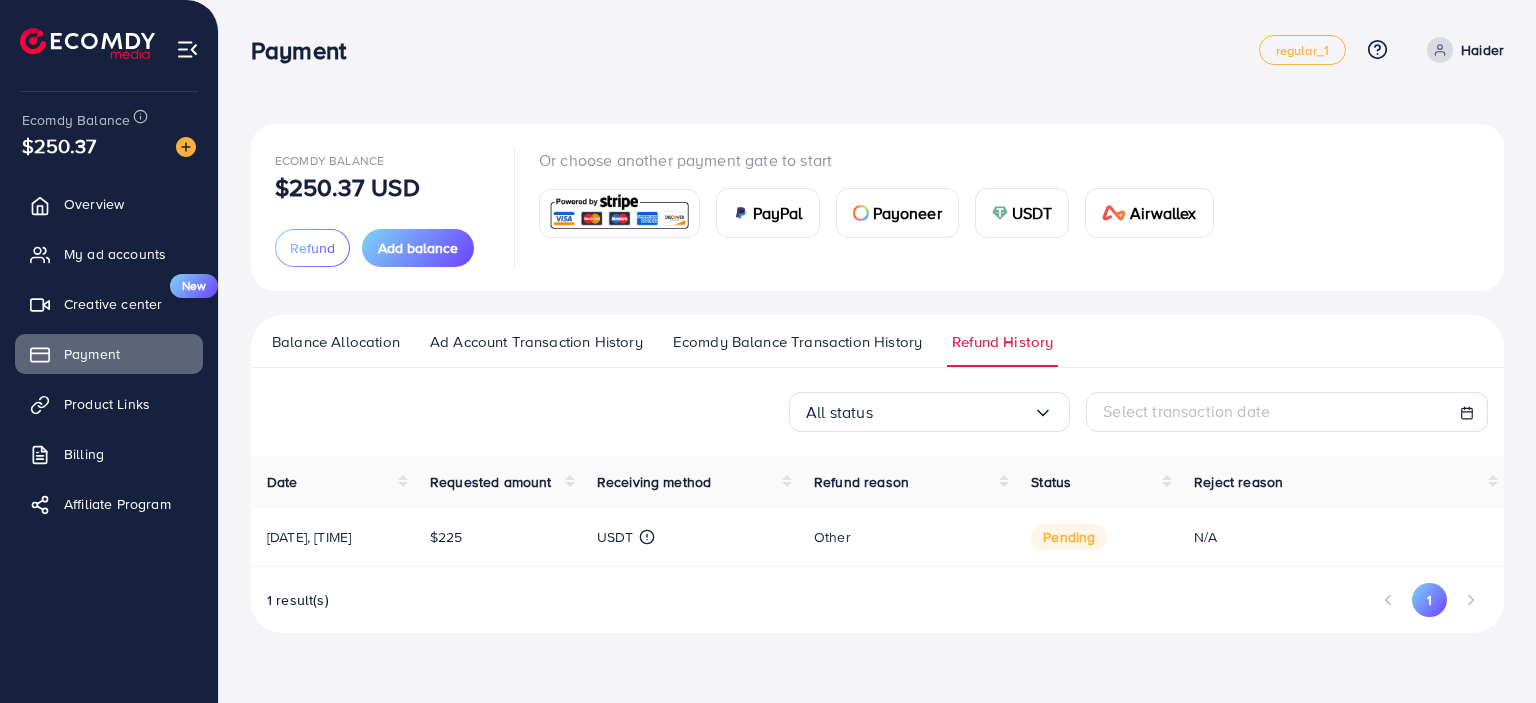 click on "N/A" at bounding box center [1341, 537] 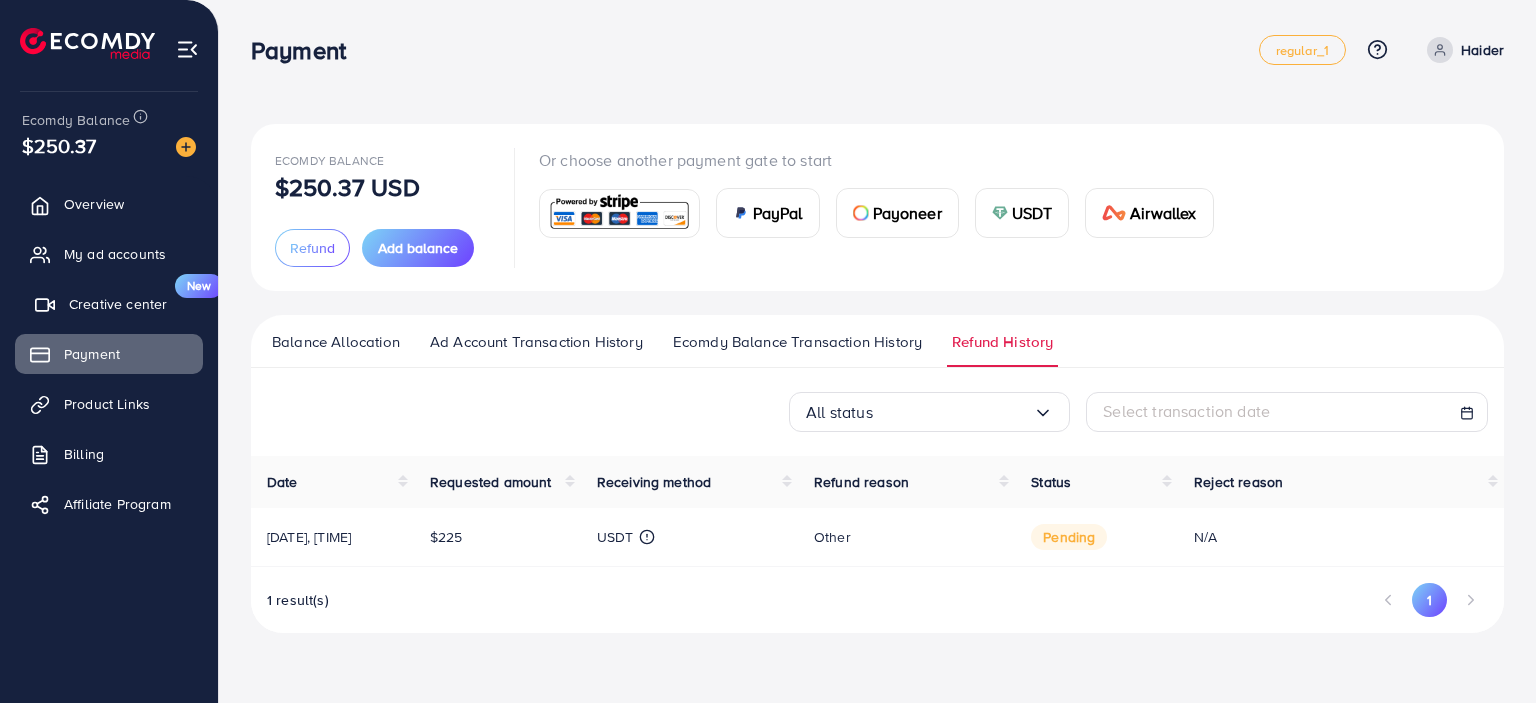 click on "Creative center" at bounding box center (118, 304) 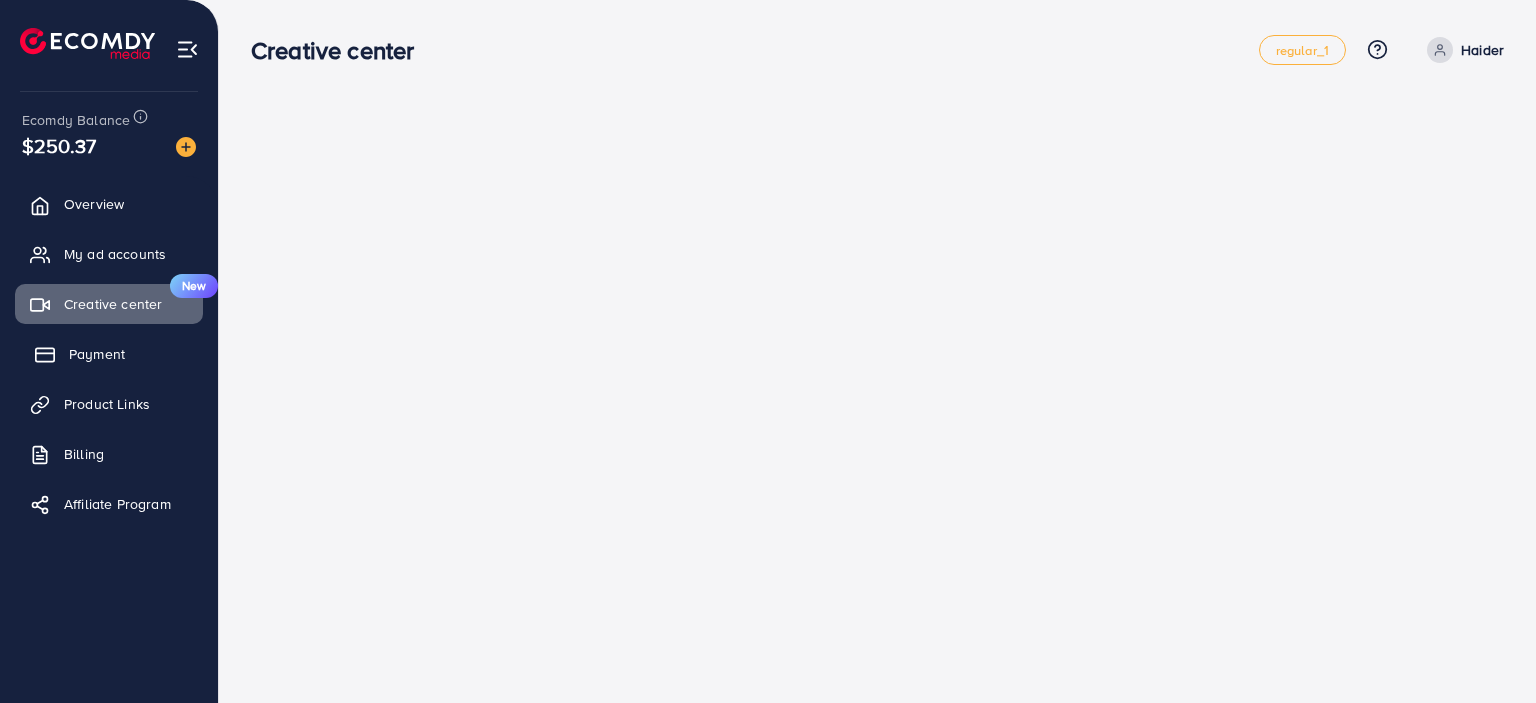click on "Payment" at bounding box center (97, 354) 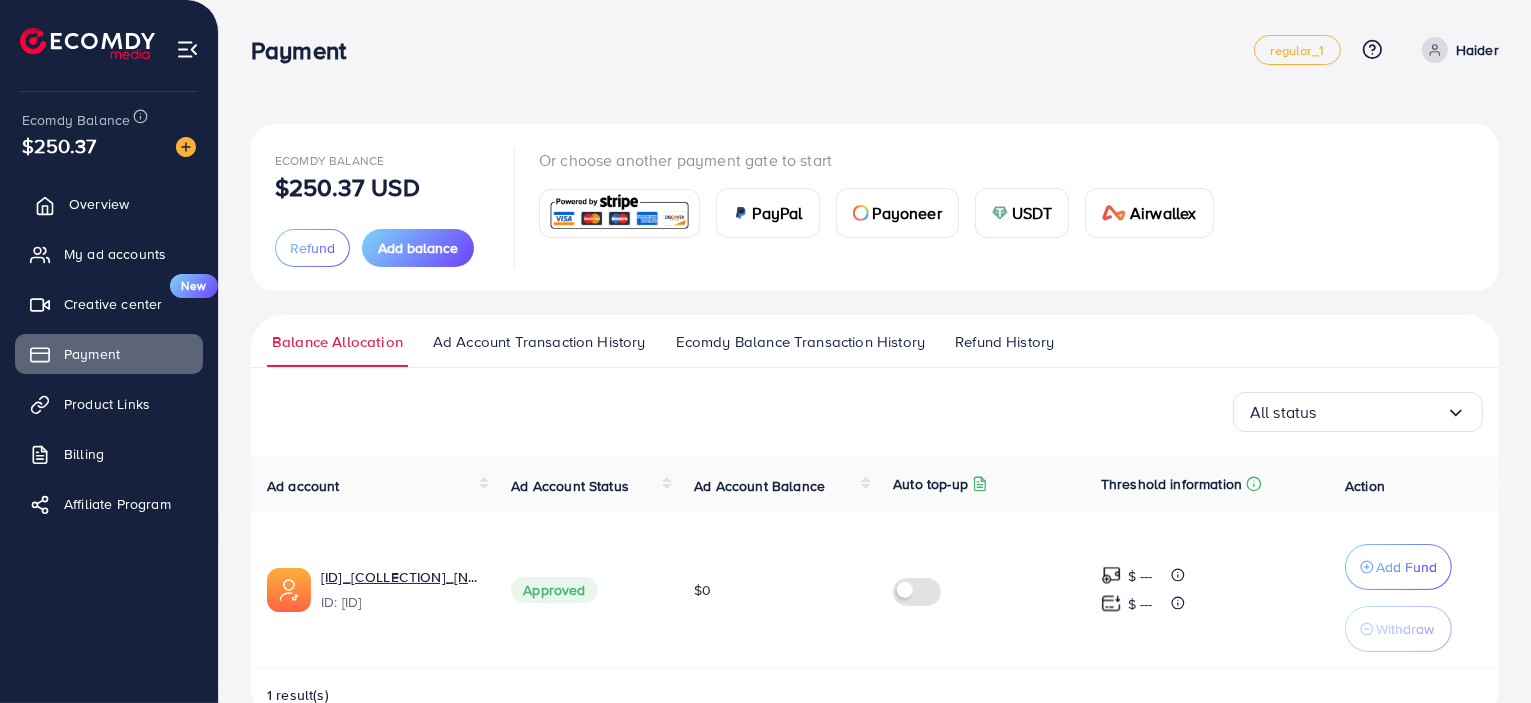 click on "Overview" at bounding box center [109, 204] 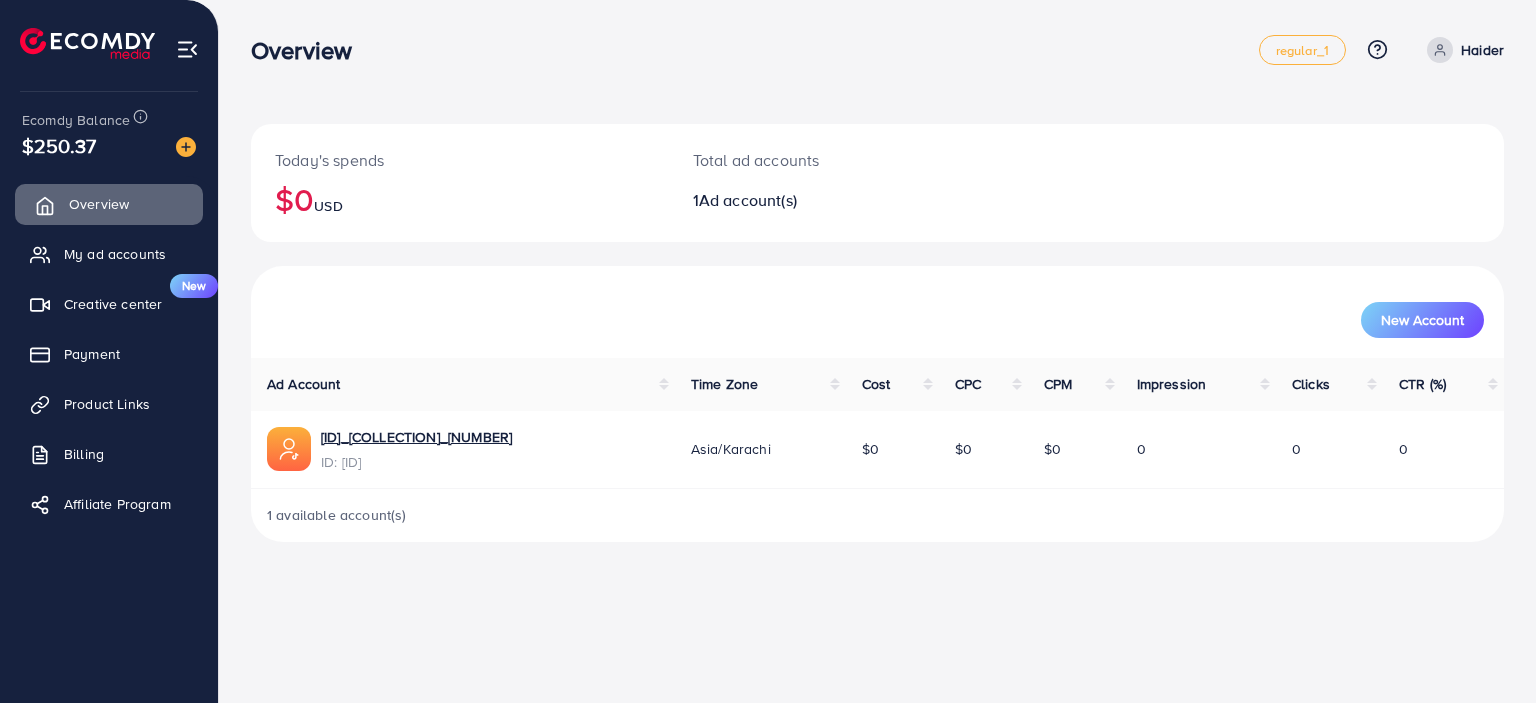 click on "Overview" at bounding box center (109, 204) 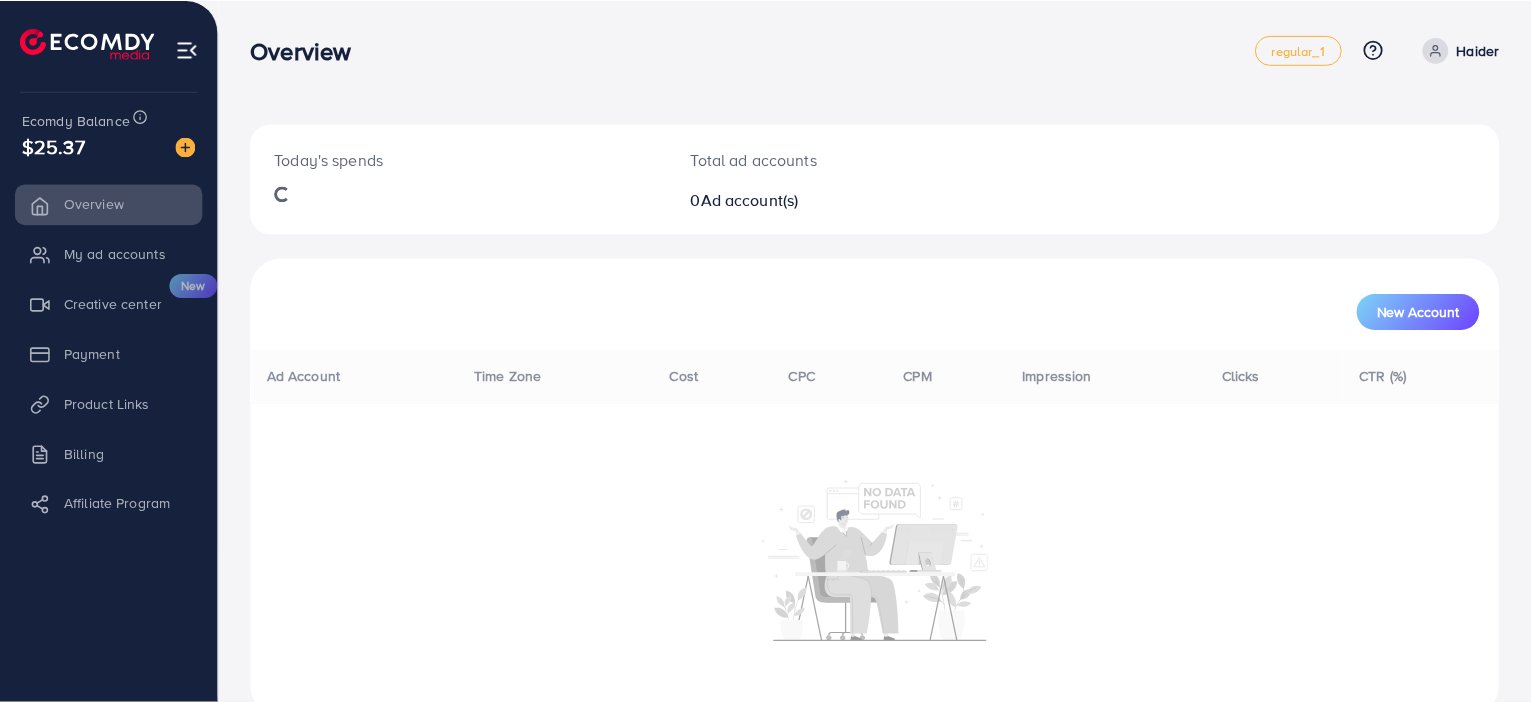 scroll, scrollTop: 0, scrollLeft: 0, axis: both 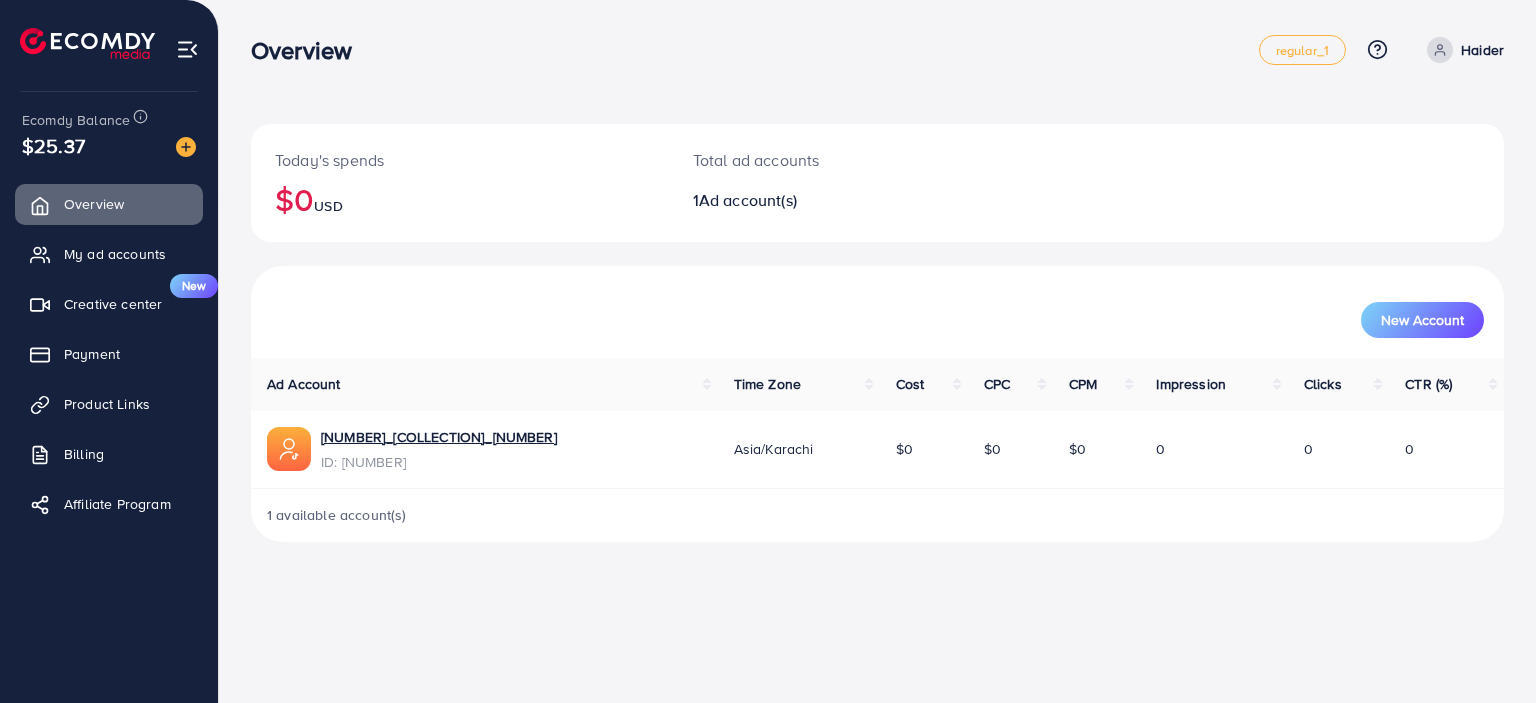 click on "$0  USD" at bounding box center (460, 199) 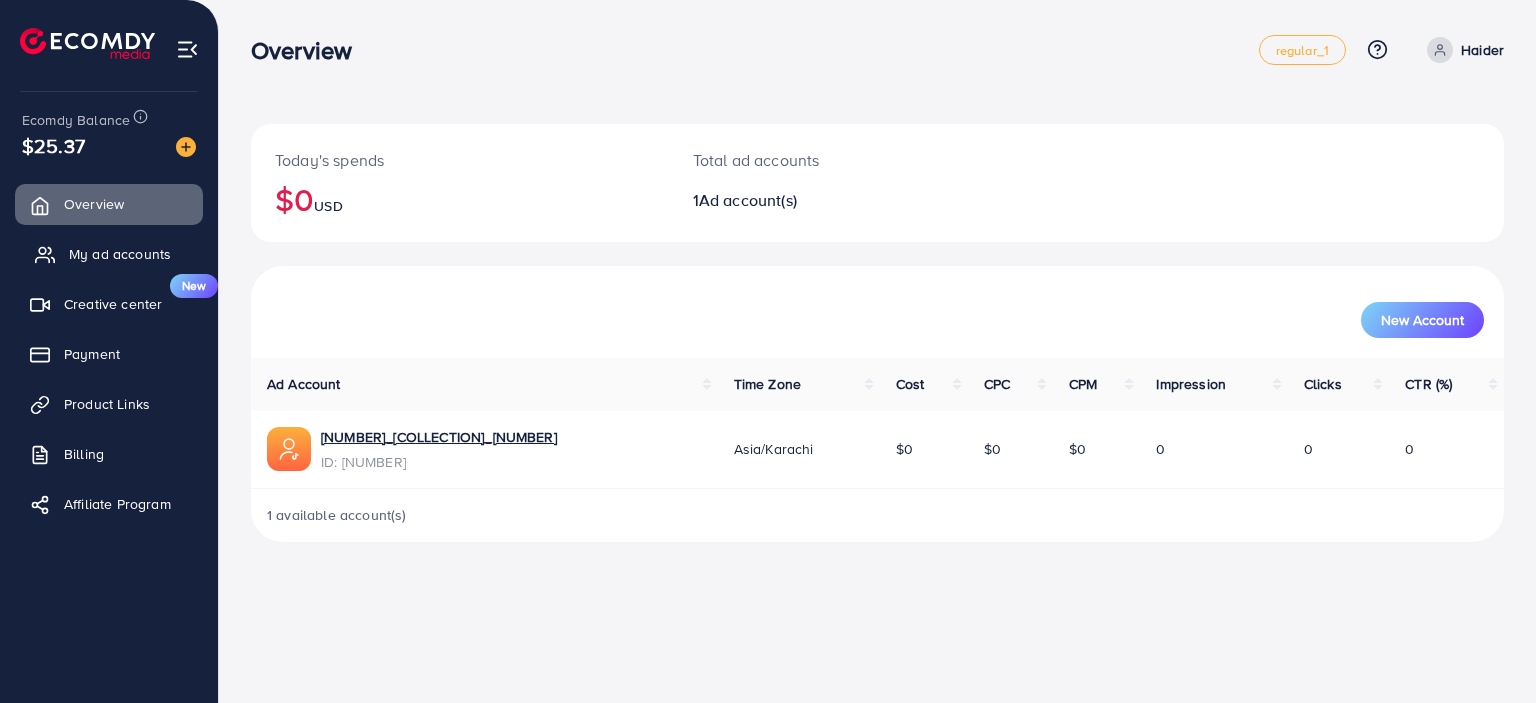 click on "My ad accounts" at bounding box center [109, 254] 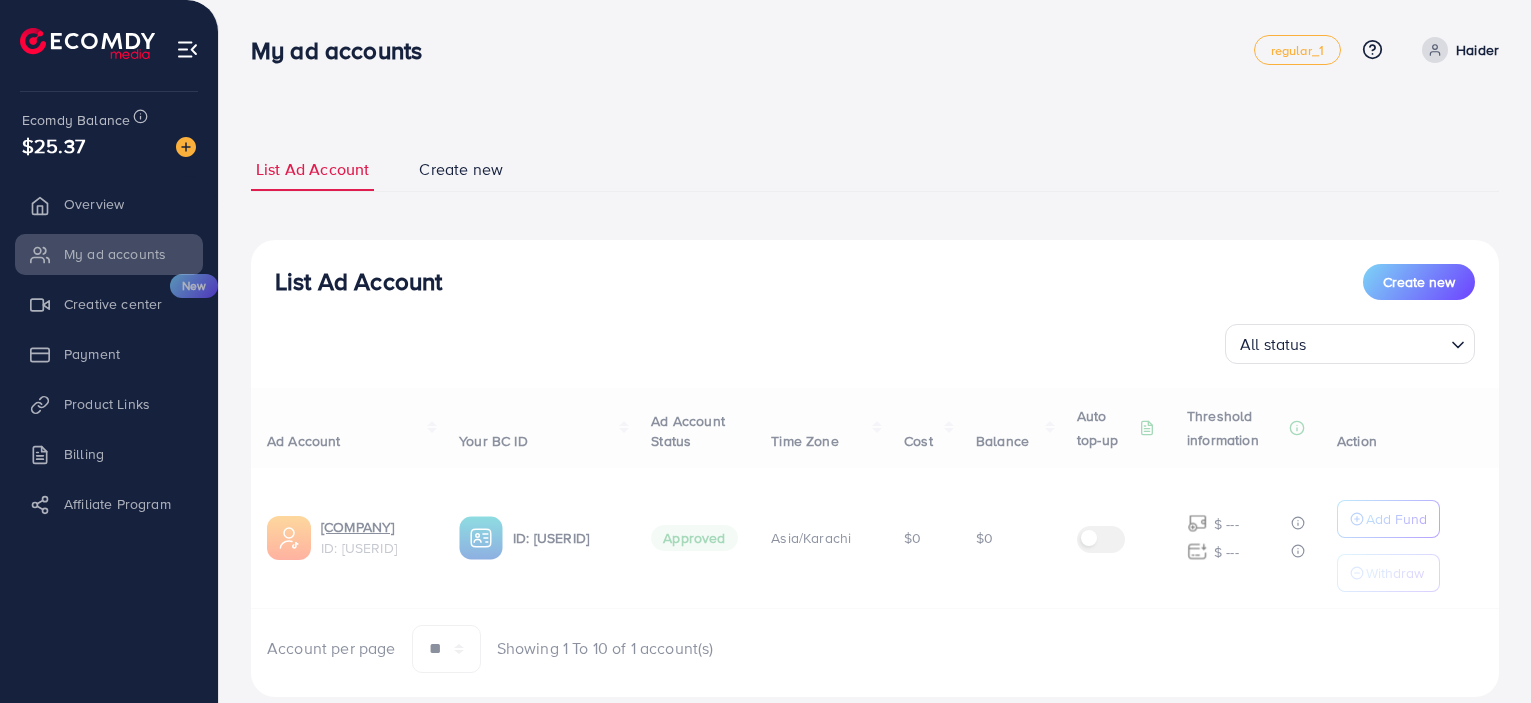 scroll, scrollTop: 0, scrollLeft: 0, axis: both 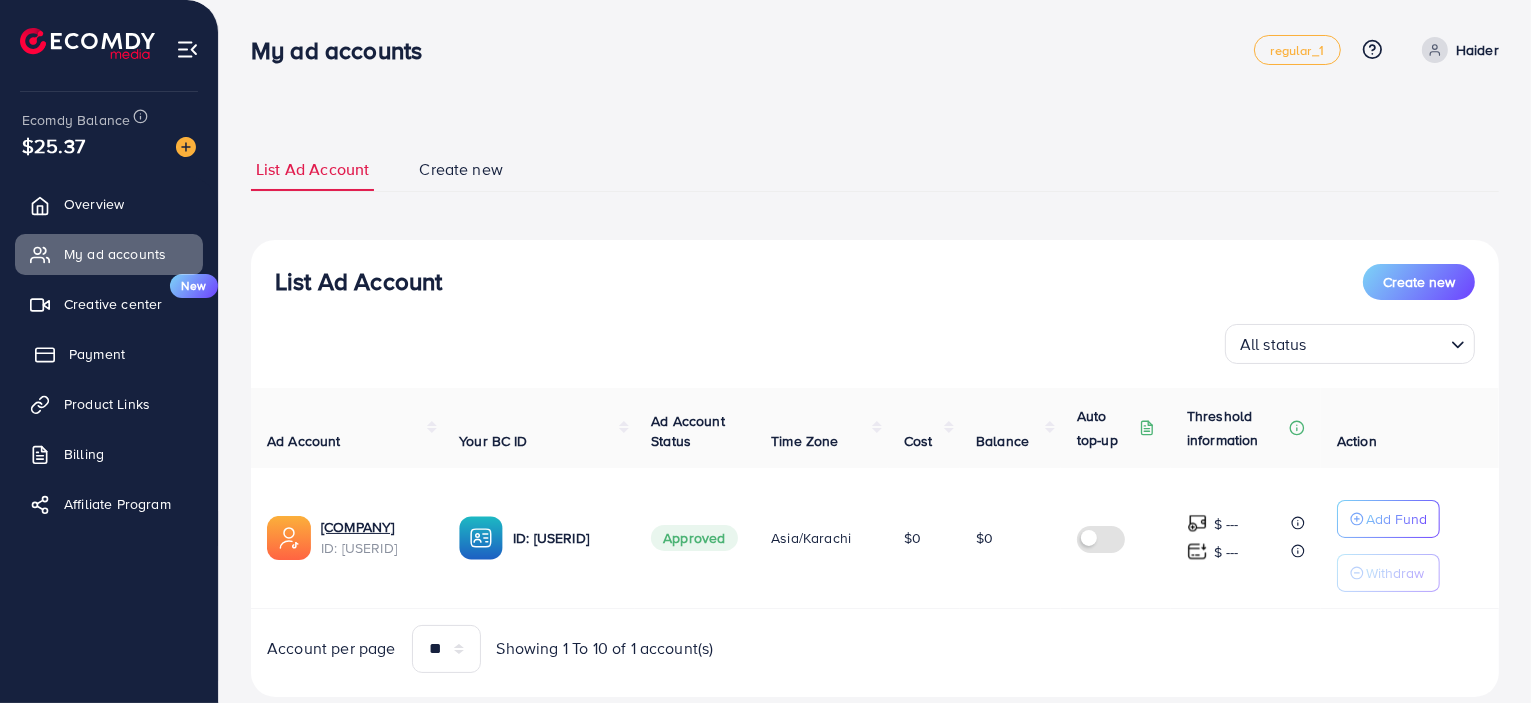 click on "Payment" at bounding box center (109, 354) 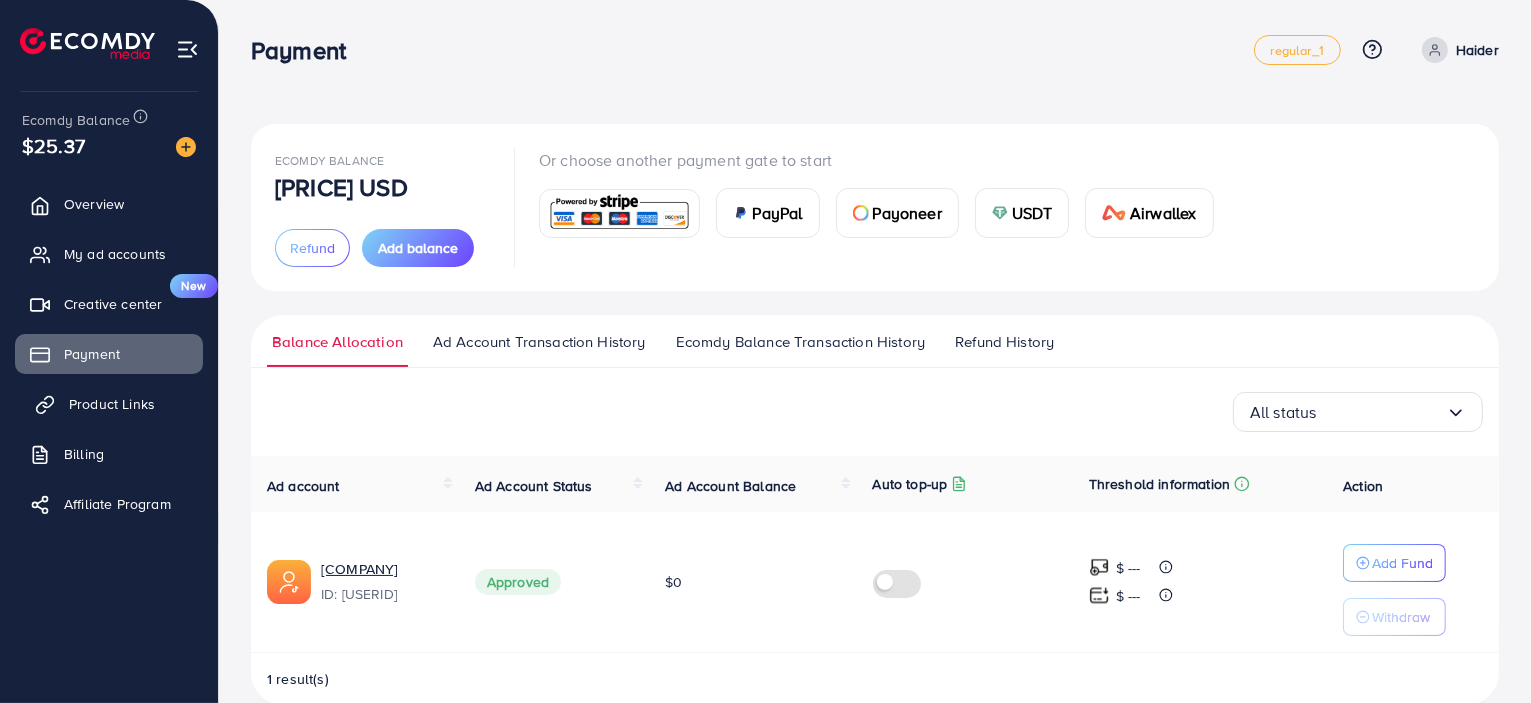 click on "Product Links" at bounding box center (112, 404) 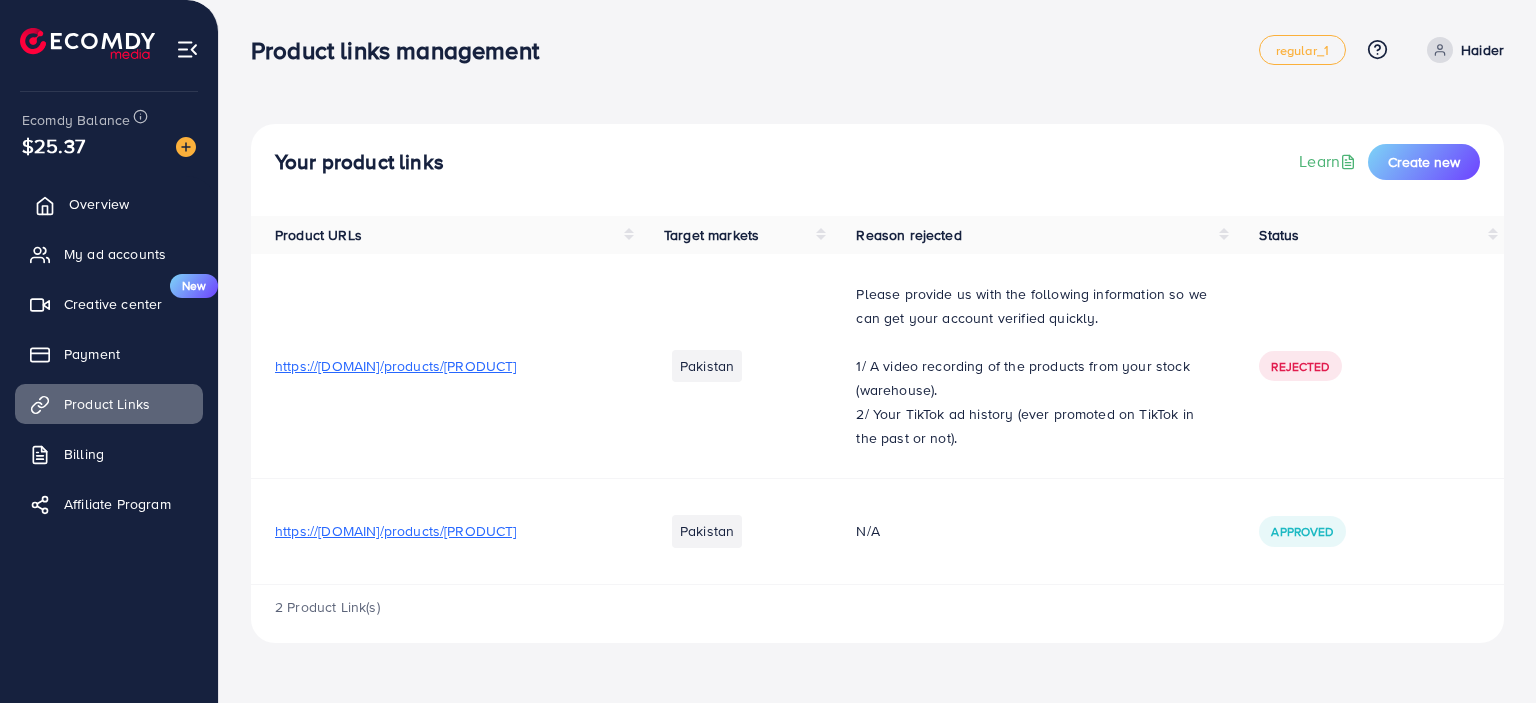 click on "Overview" at bounding box center (109, 204) 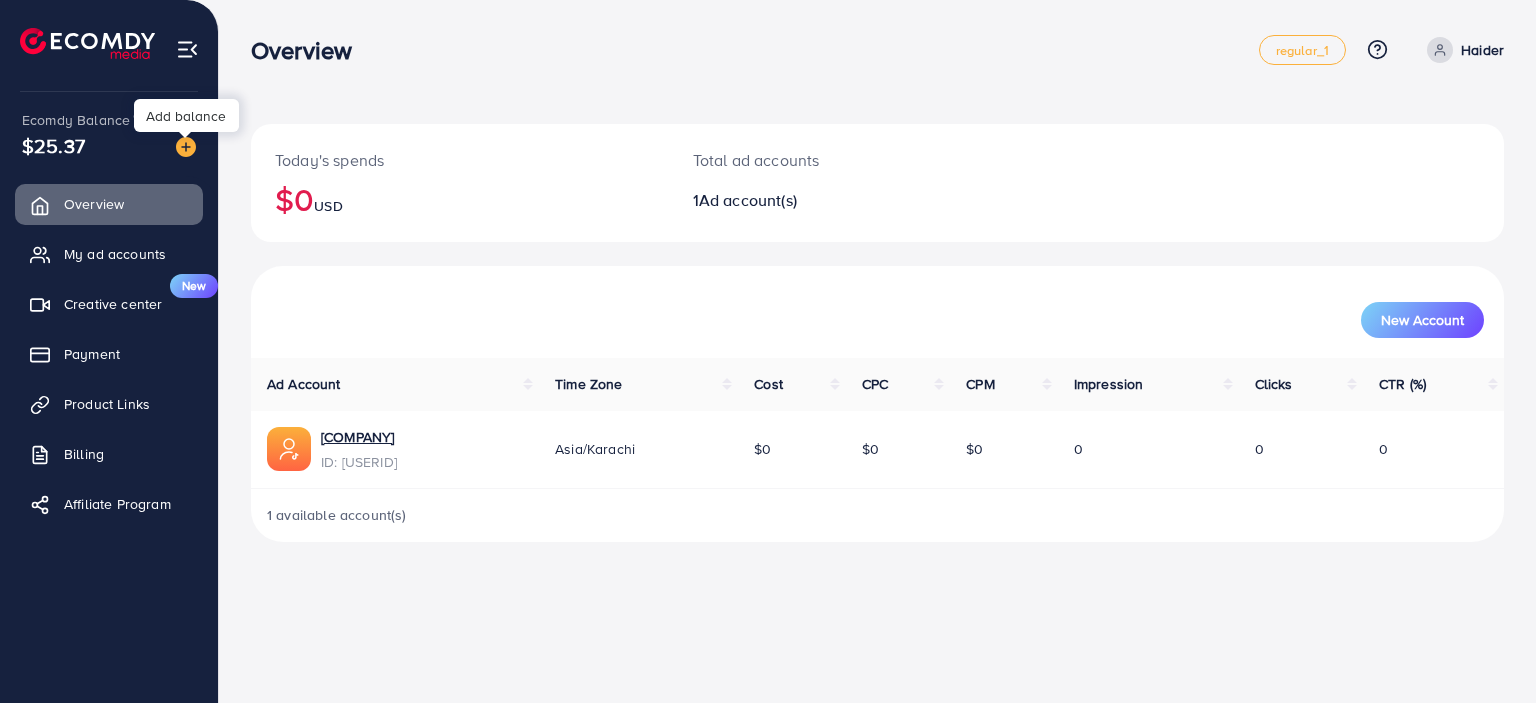 click at bounding box center (186, 147) 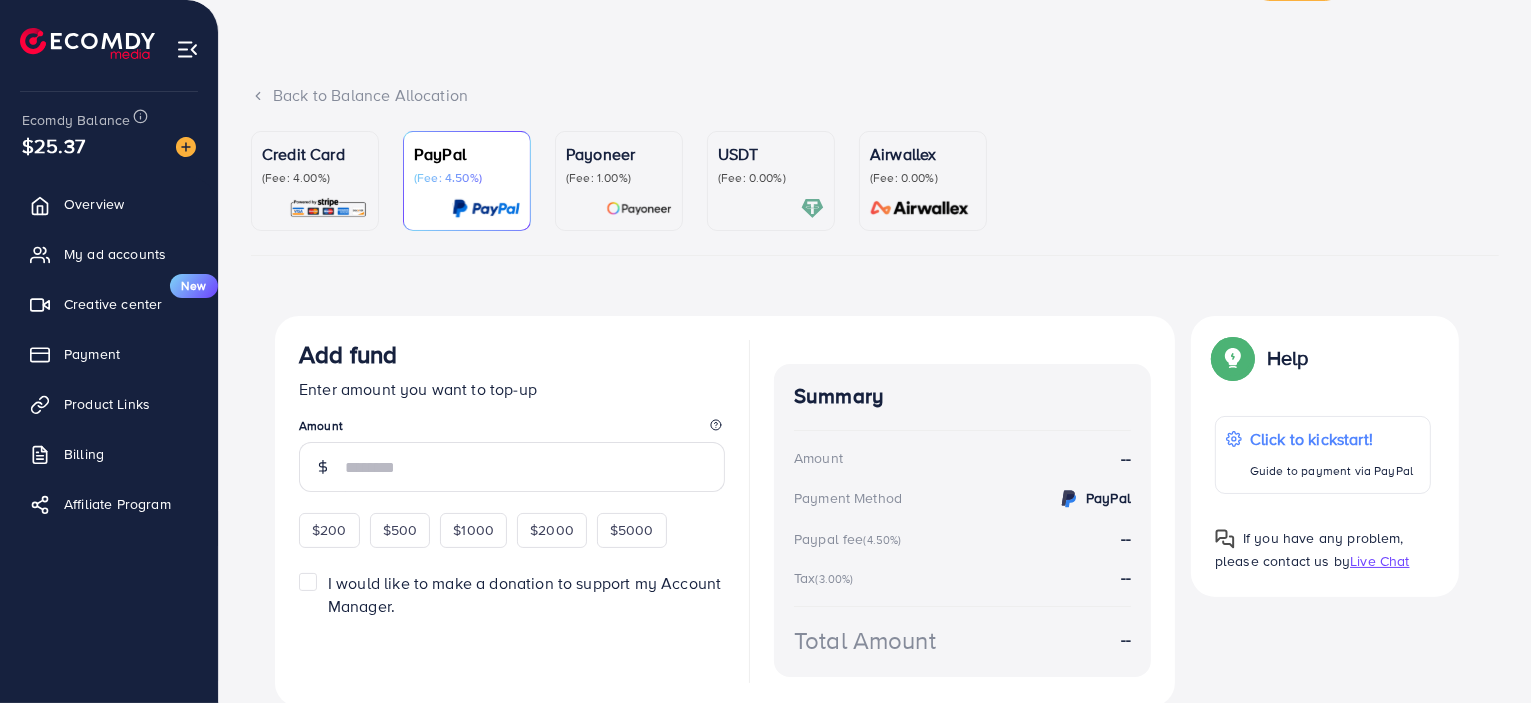 scroll, scrollTop: 100, scrollLeft: 0, axis: vertical 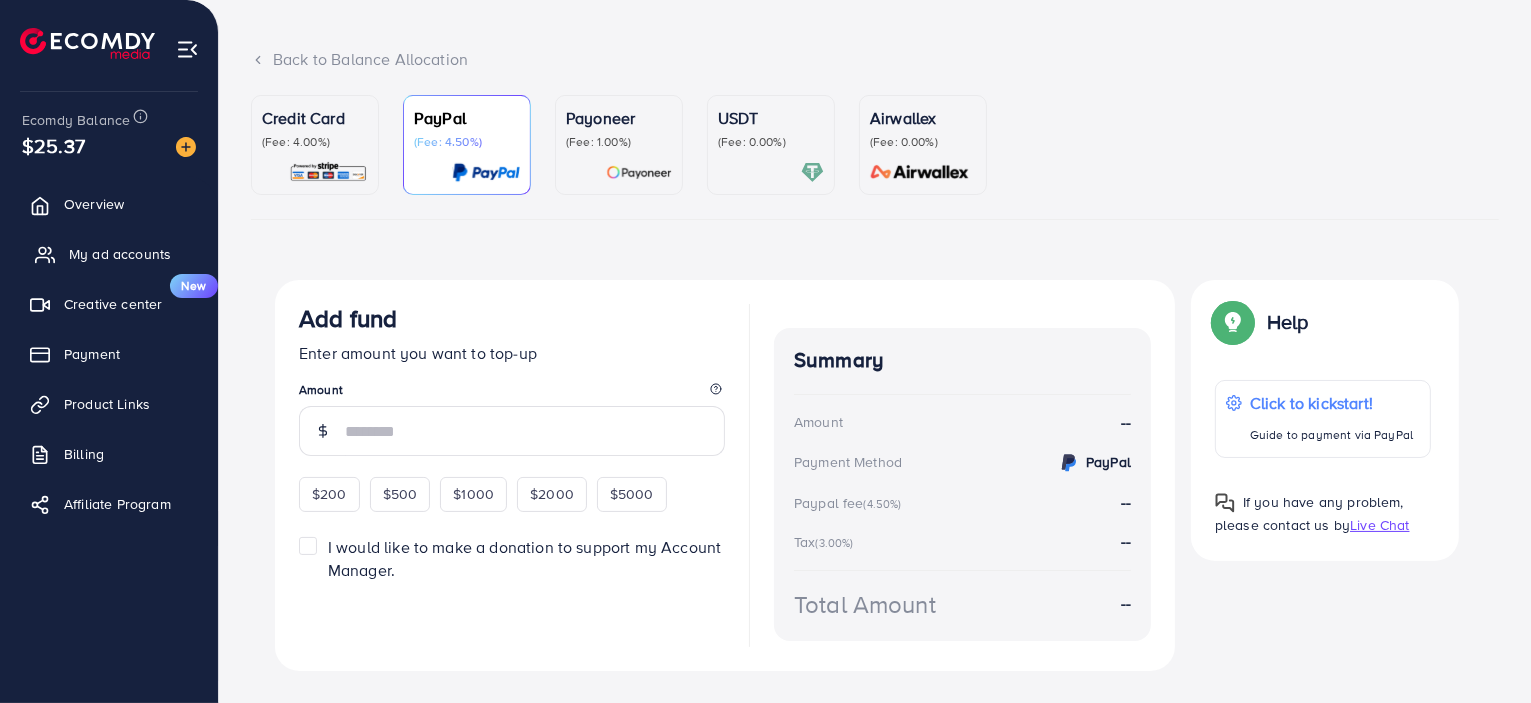click on "My ad accounts" at bounding box center (109, 254) 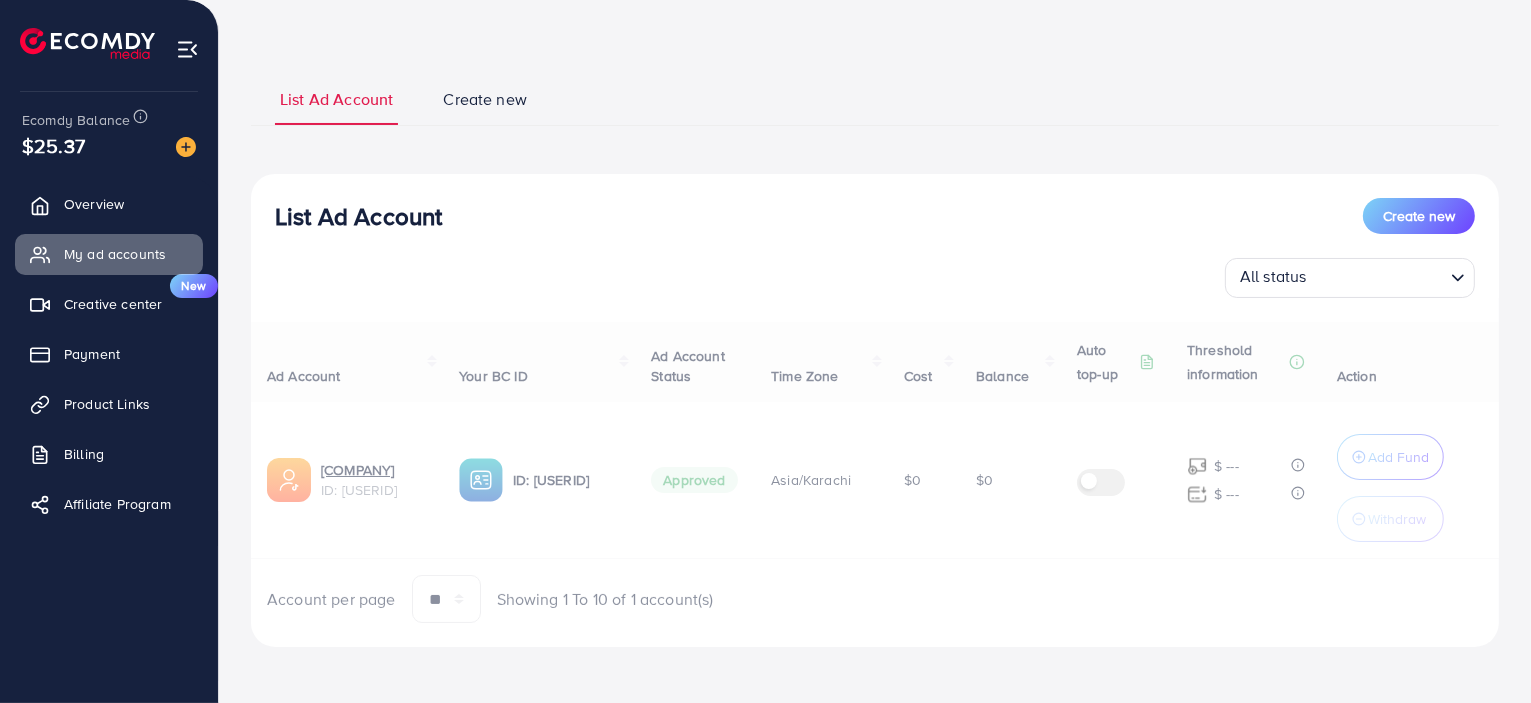 scroll, scrollTop: 0, scrollLeft: 0, axis: both 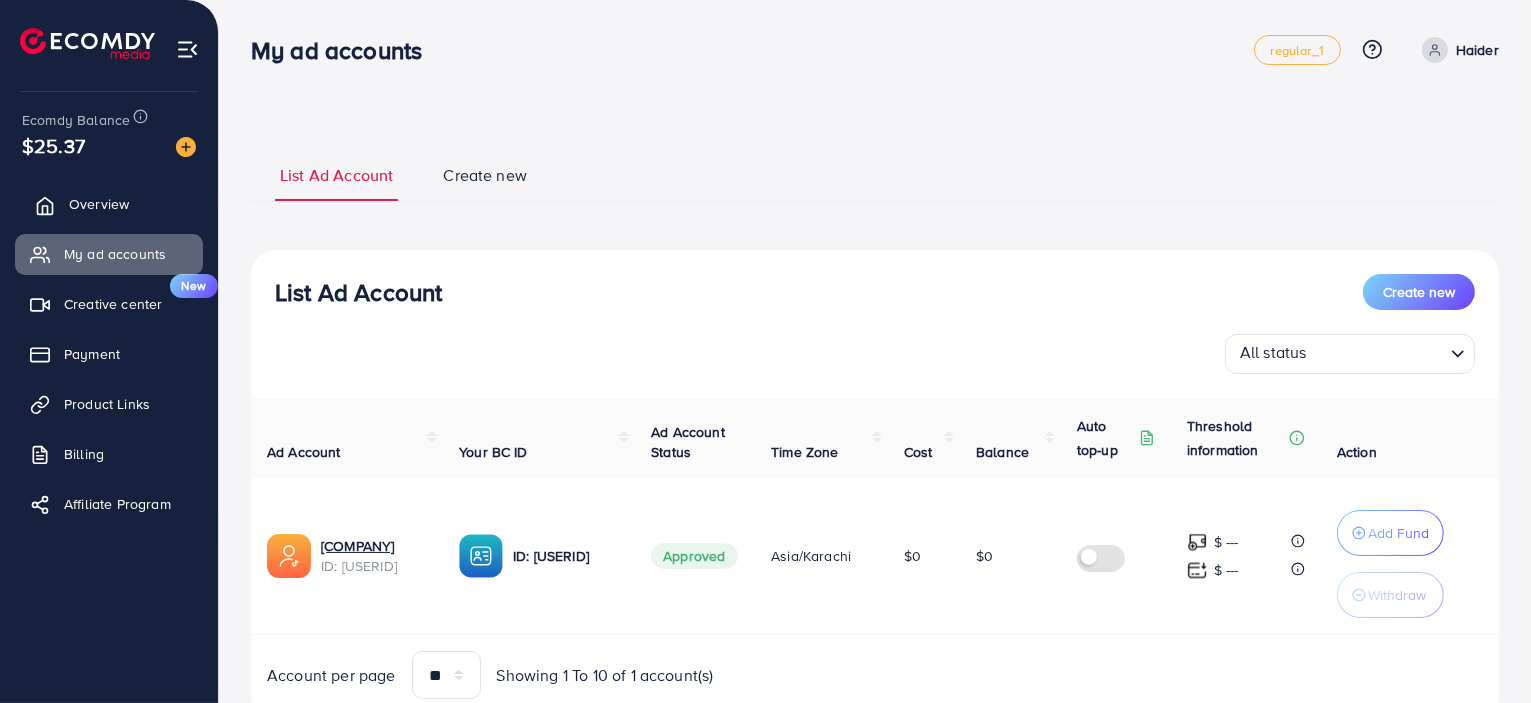 click on "Overview" at bounding box center (99, 204) 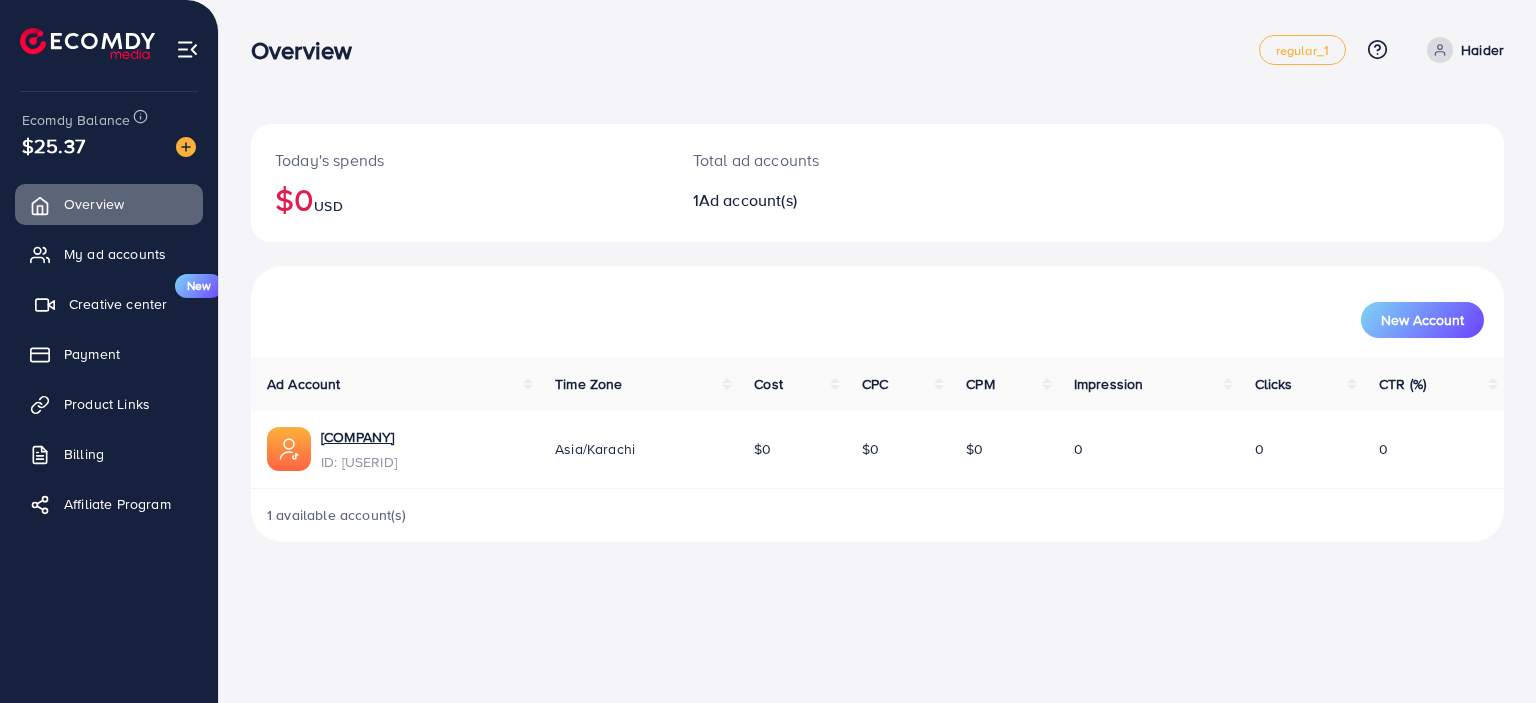 click on "Creative center" at bounding box center (118, 304) 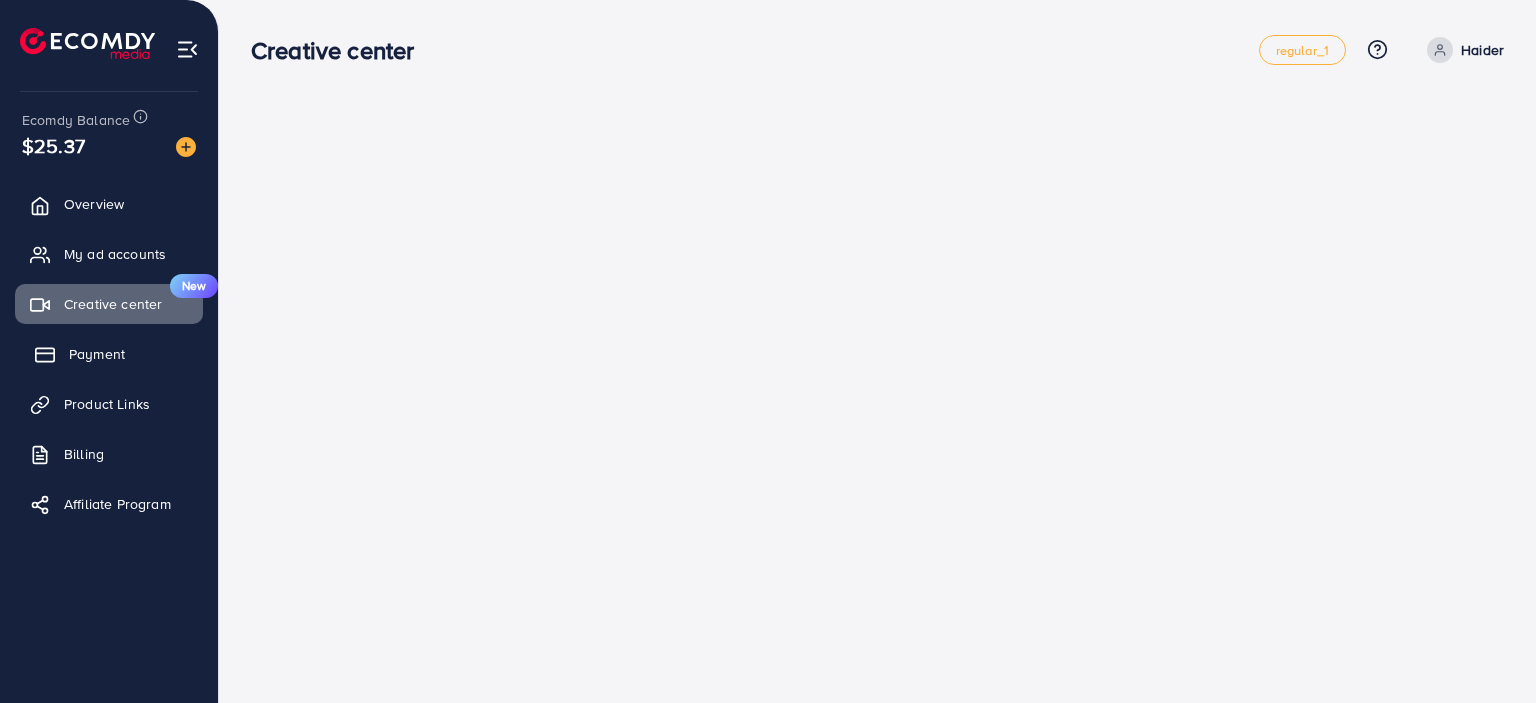 click on "Payment" at bounding box center (97, 354) 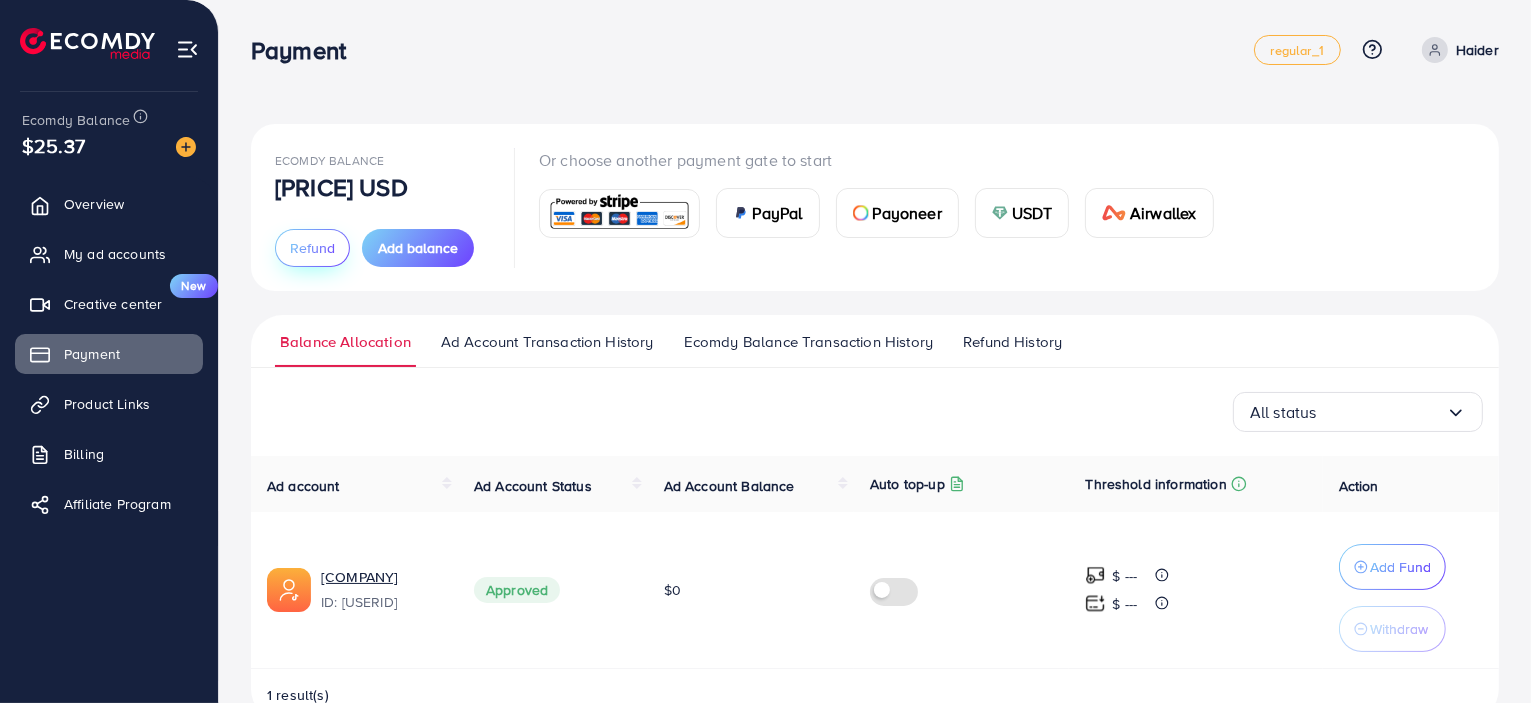 click on "Refund" at bounding box center [312, 248] 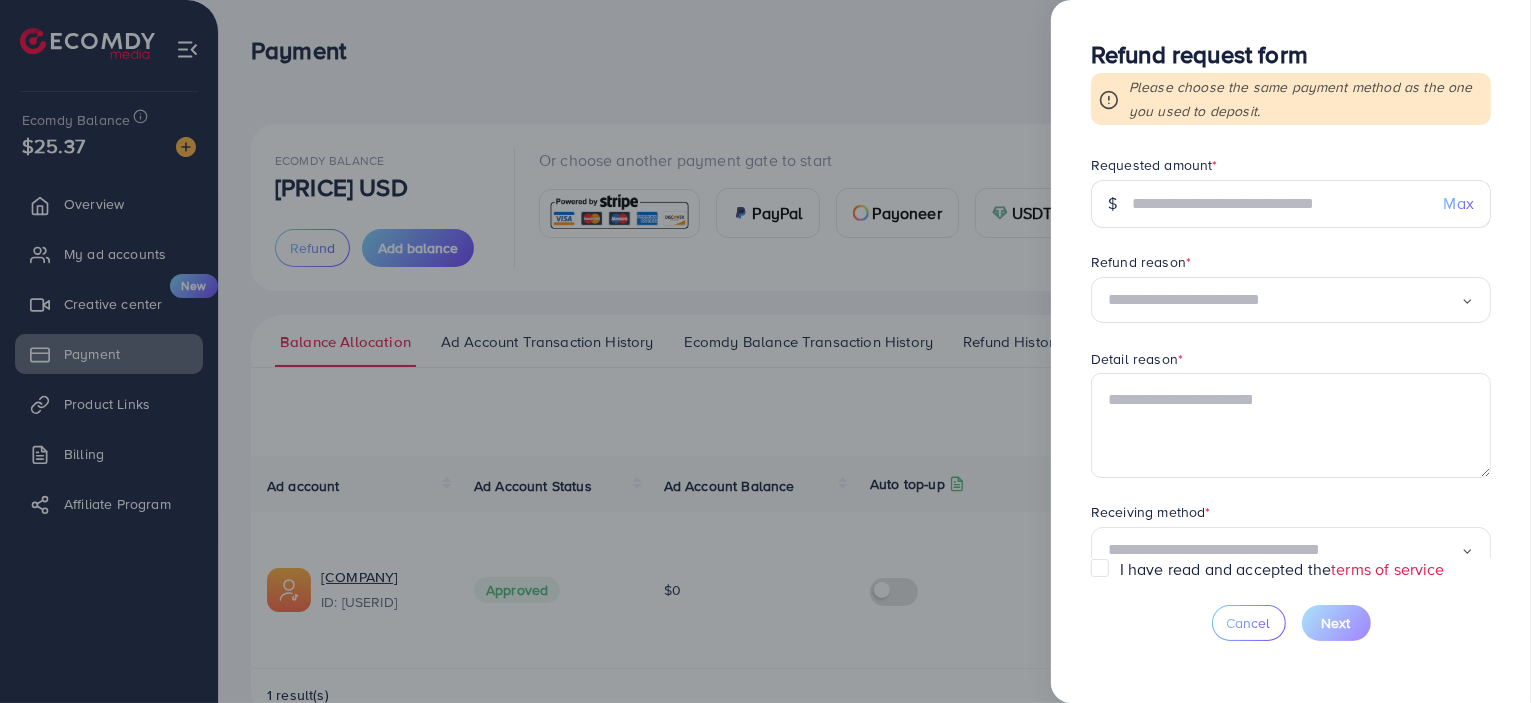 click at bounding box center (765, 351) 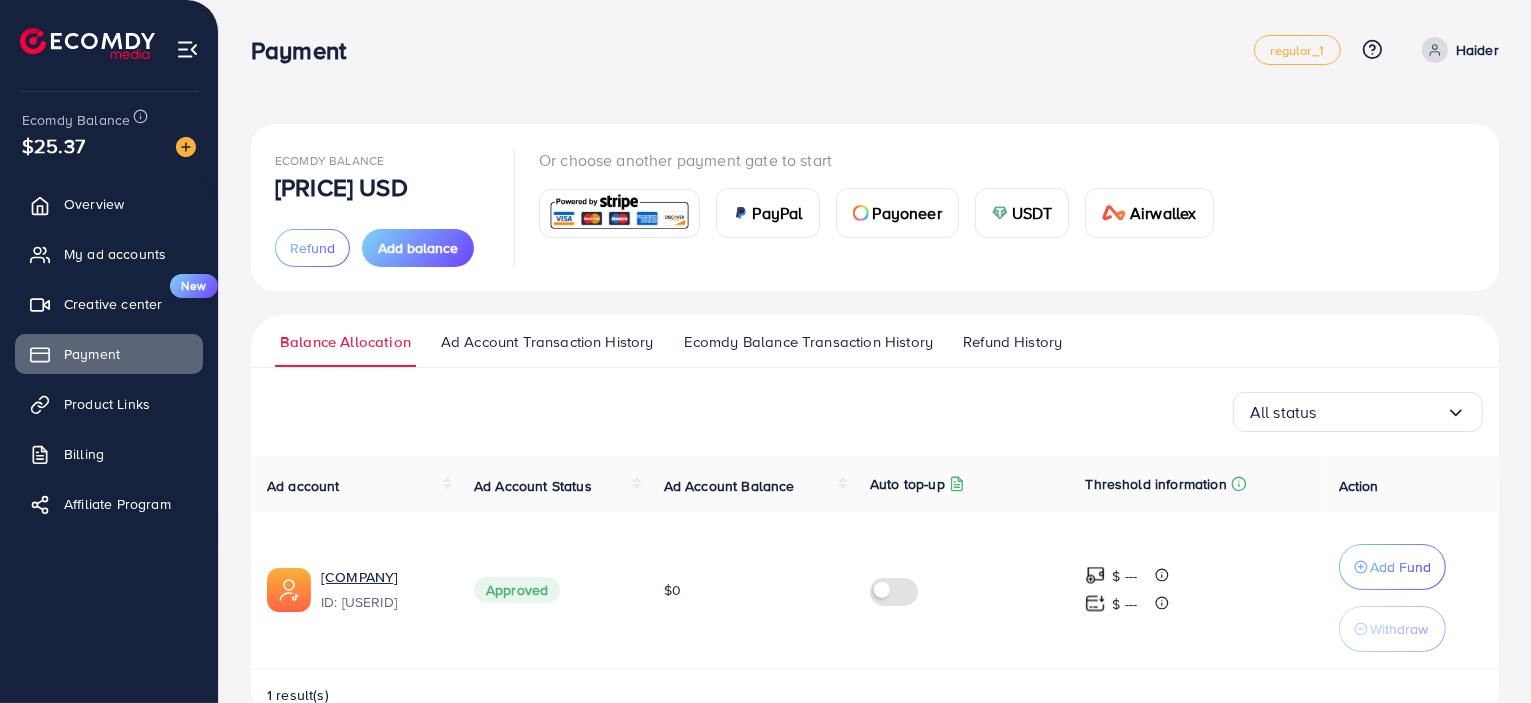 click on "Refund History" at bounding box center (1012, 342) 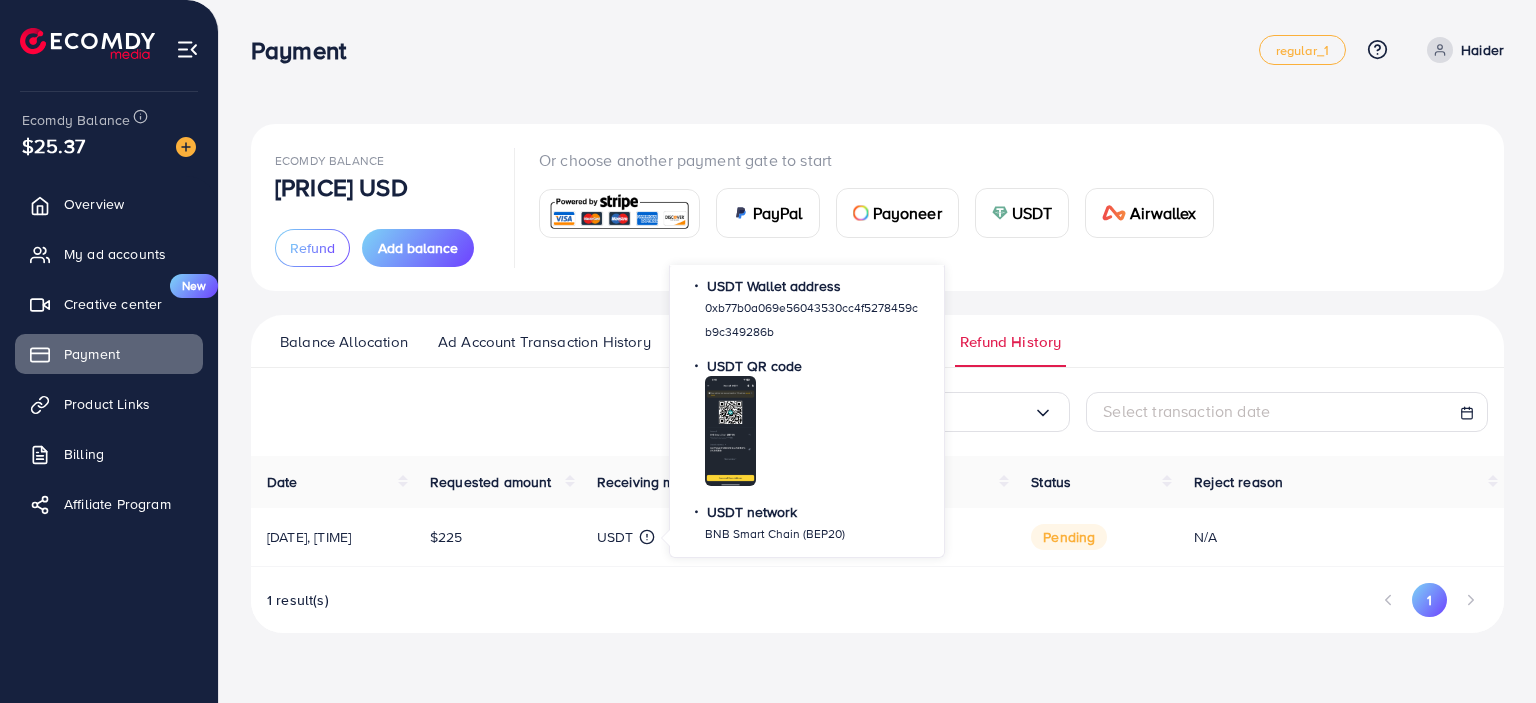 click 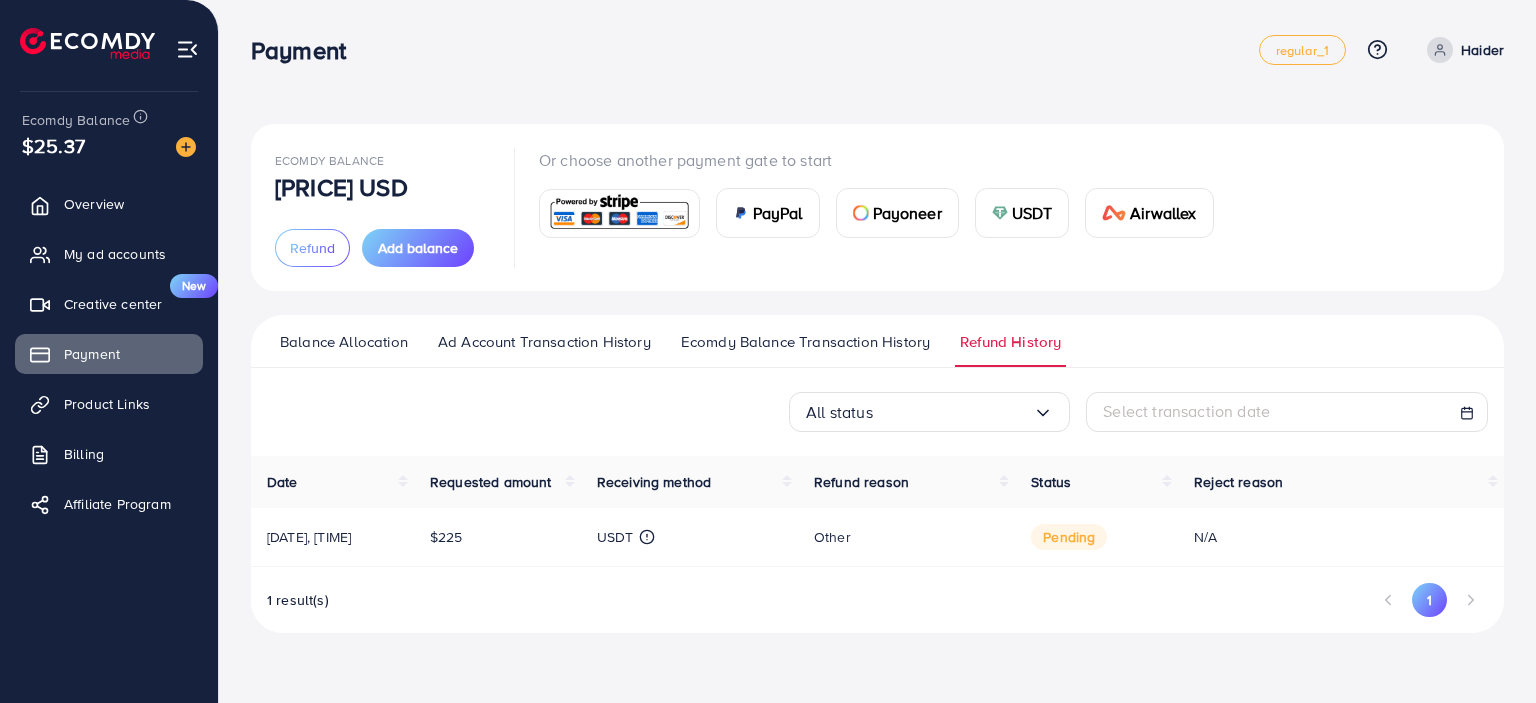 click on "1 result(s) 1" at bounding box center [877, 608] 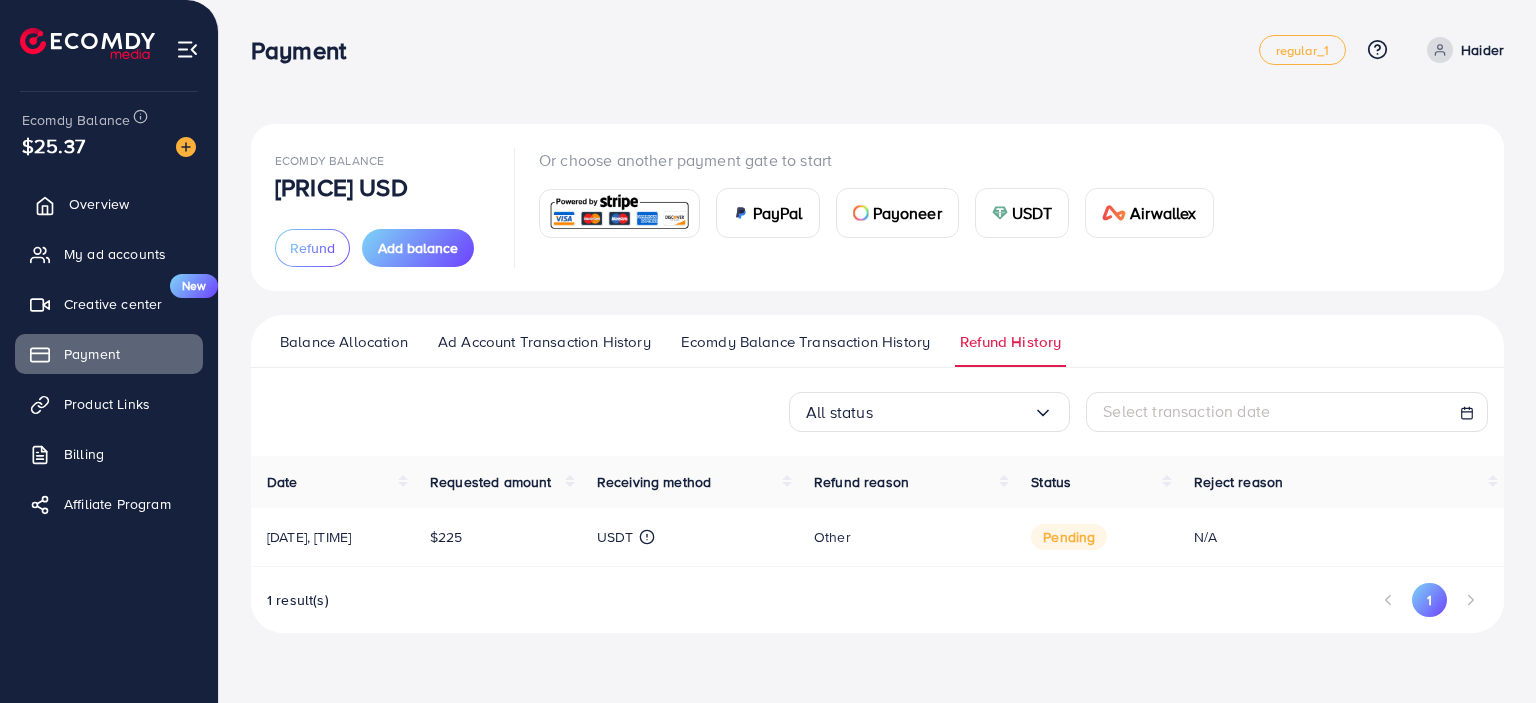 click on "Overview" at bounding box center [109, 204] 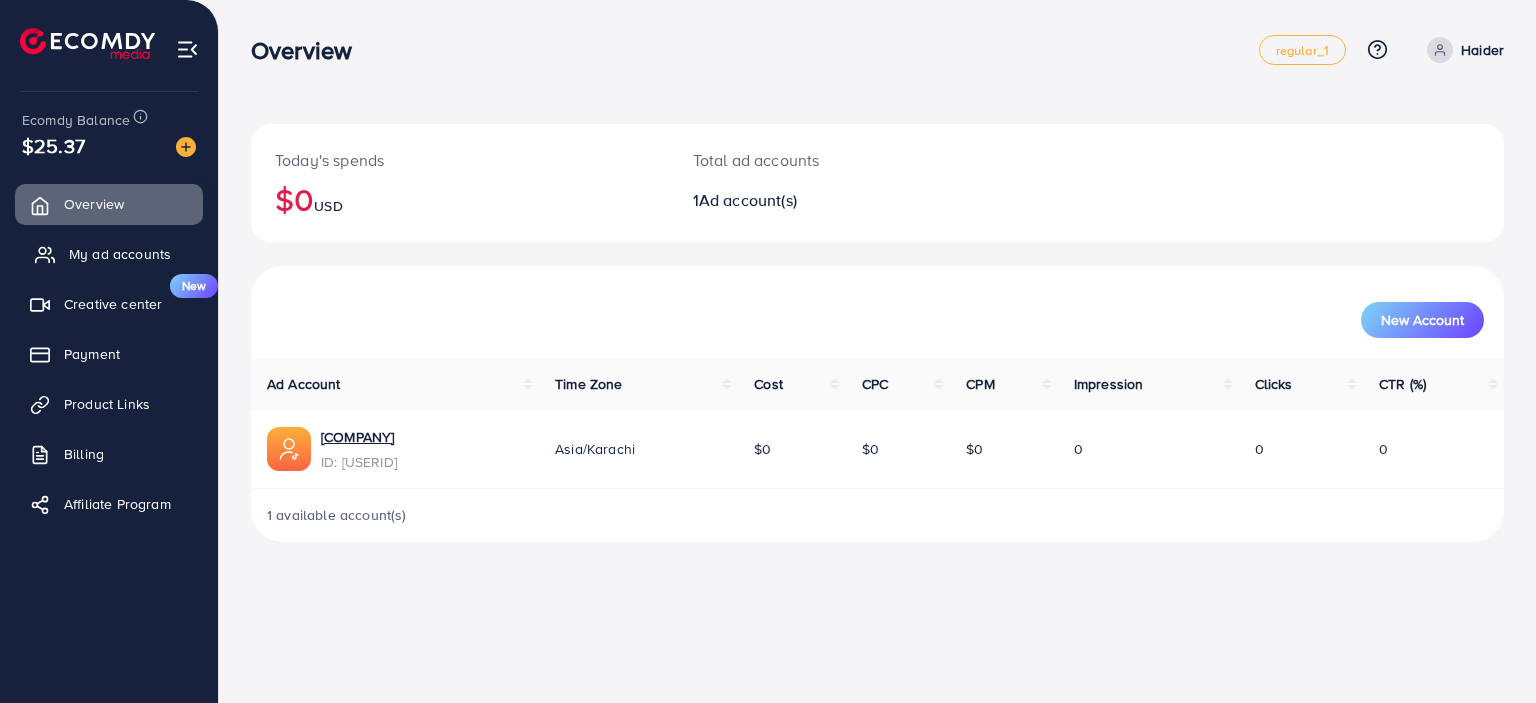 click on "My ad accounts" at bounding box center [109, 254] 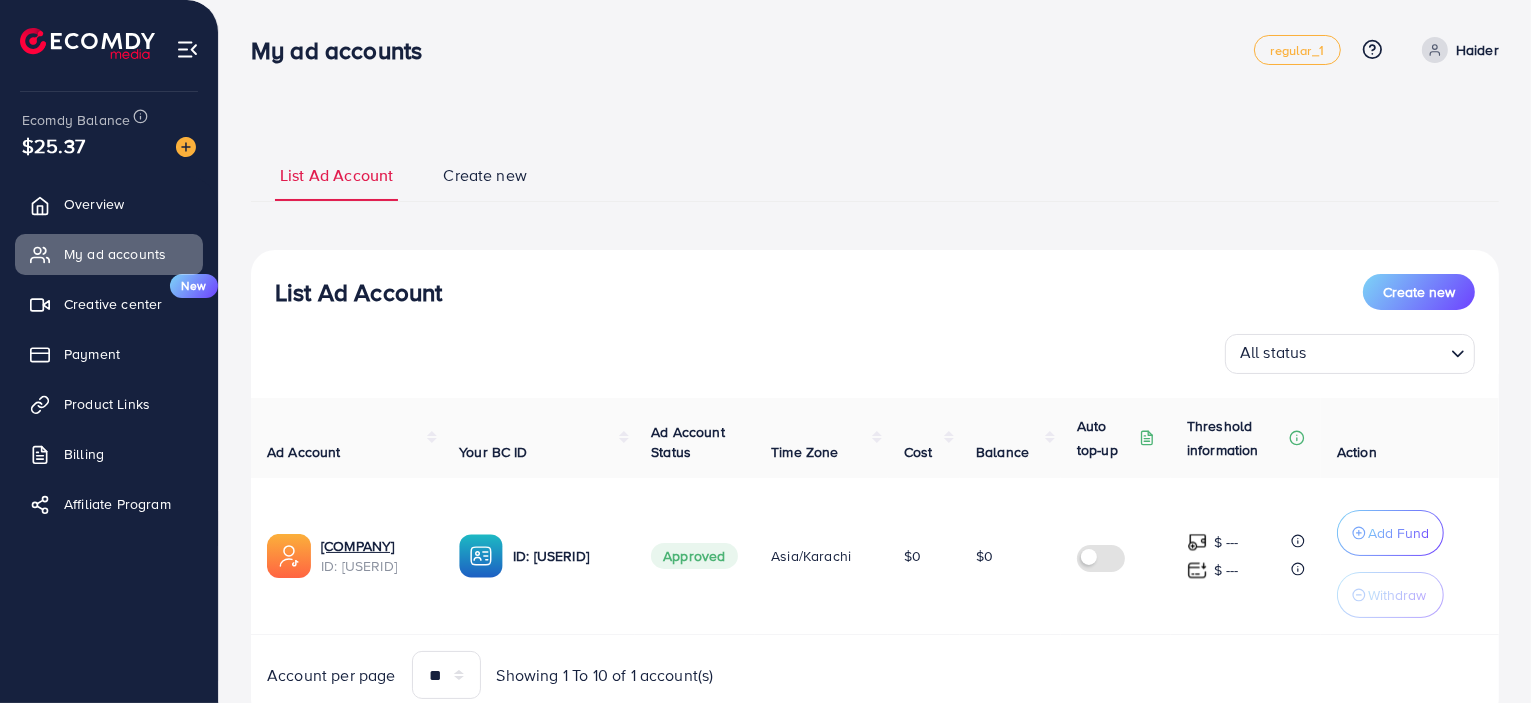 click at bounding box center (1105, 556) 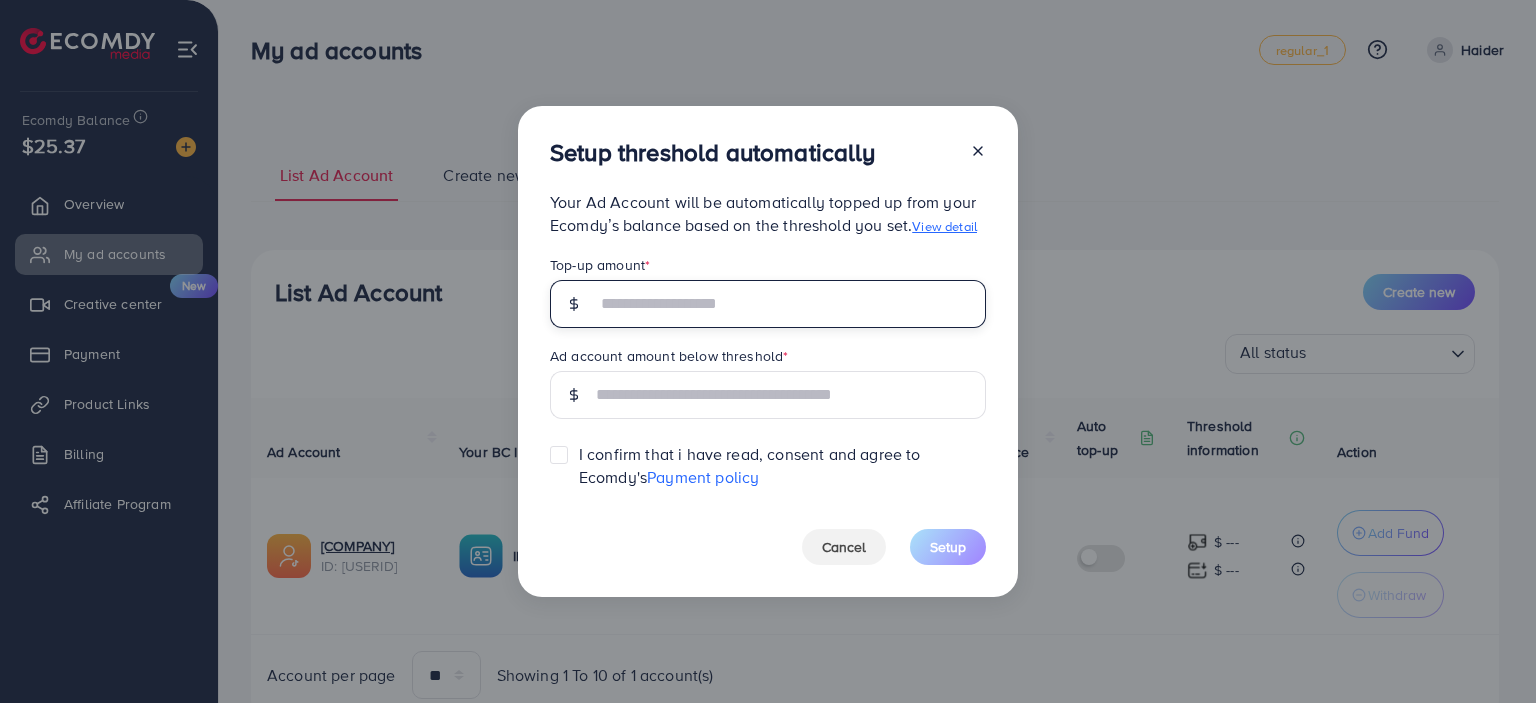click at bounding box center (791, 304) 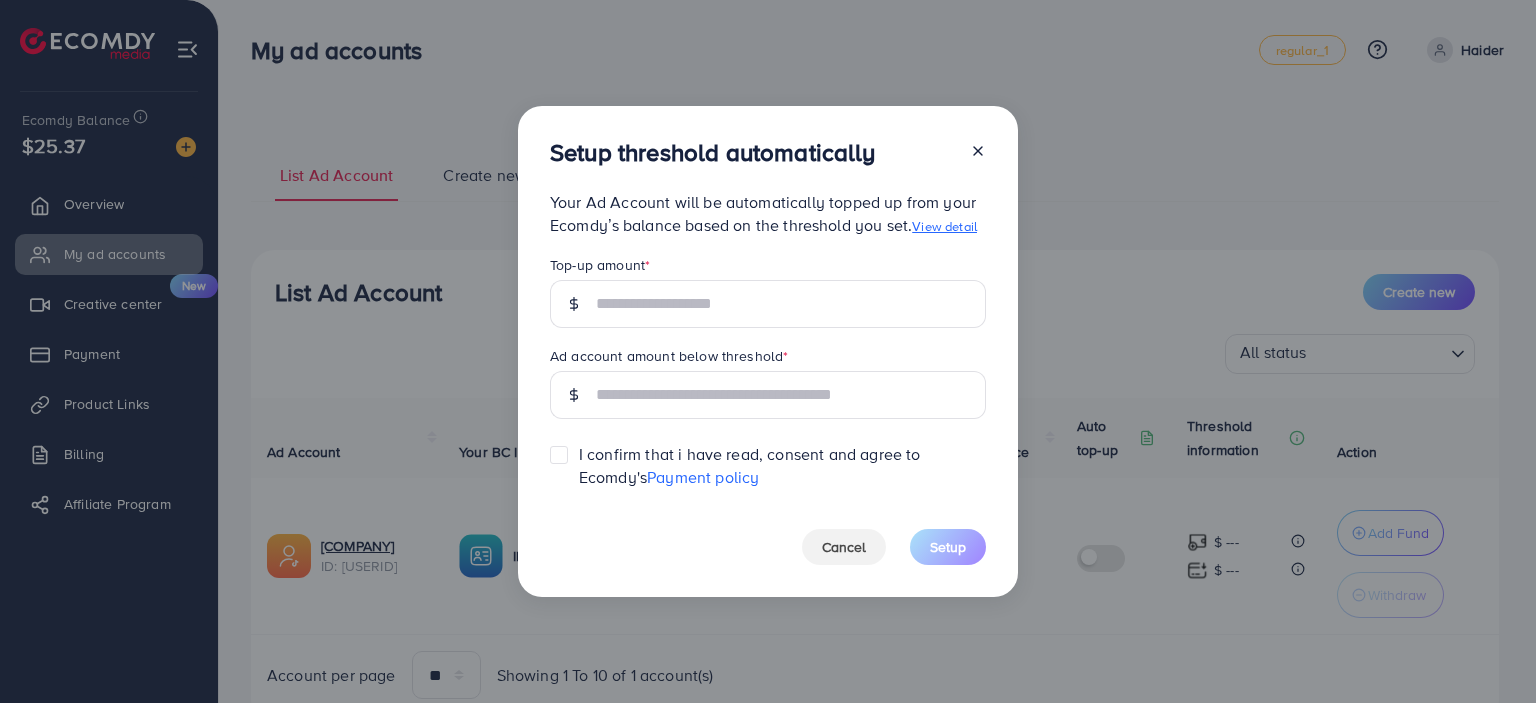 click at bounding box center (970, 156) 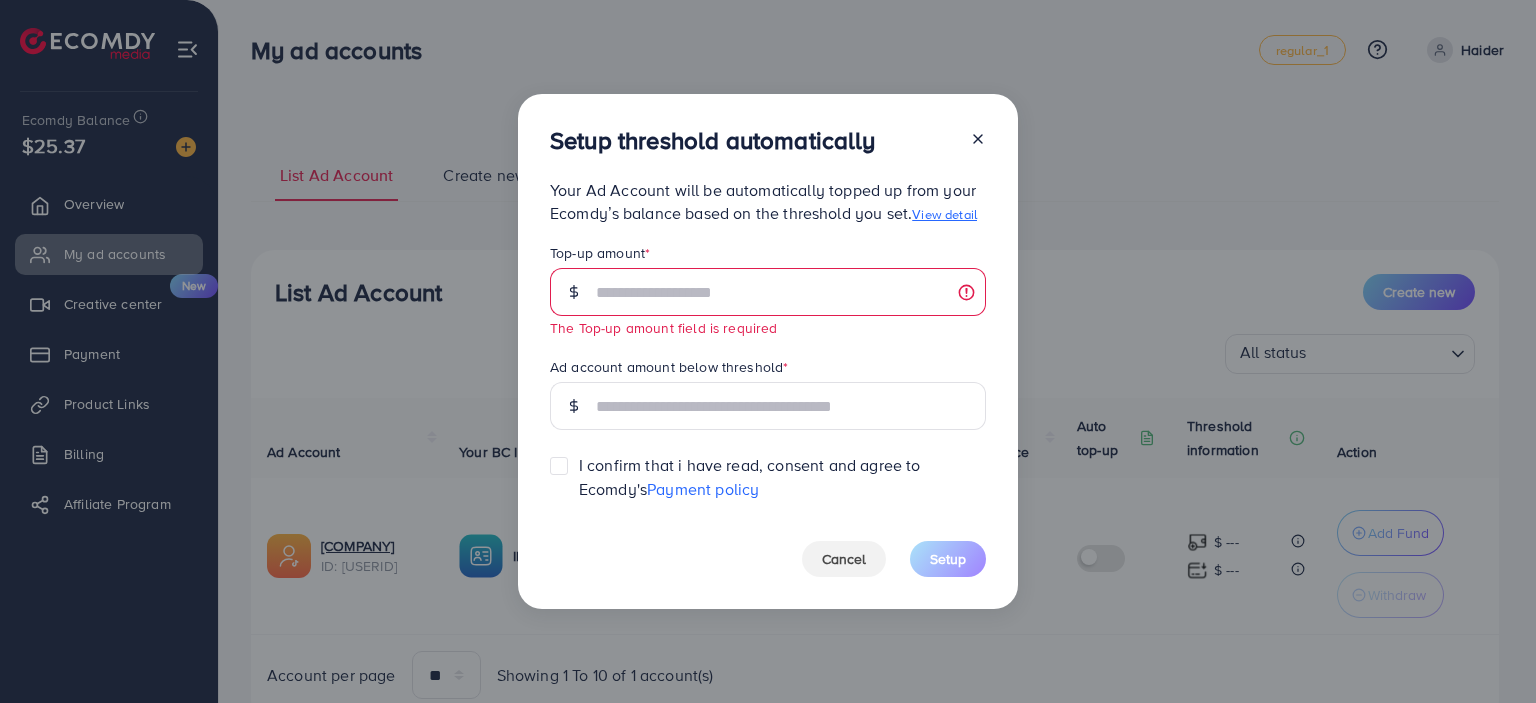 click 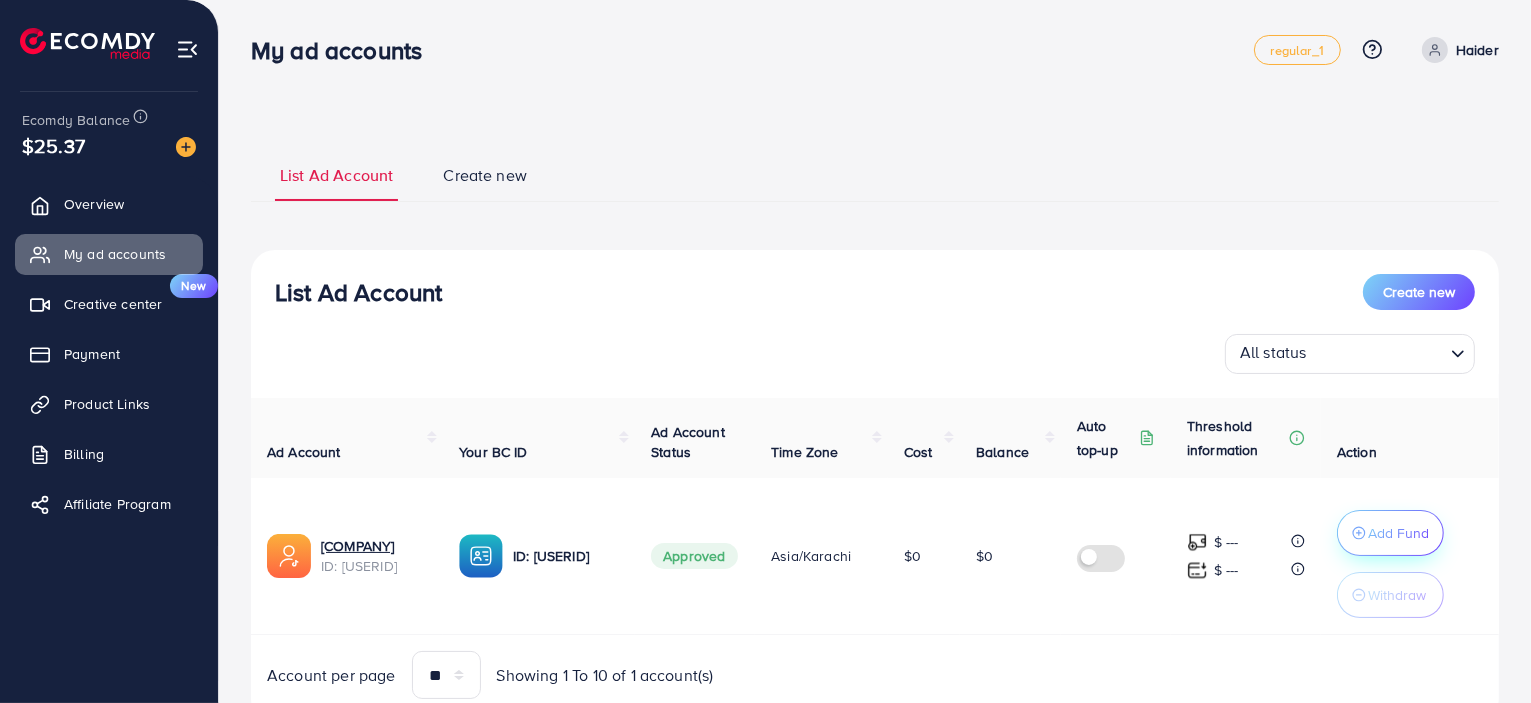 click on "Add Fund" at bounding box center (1390, 533) 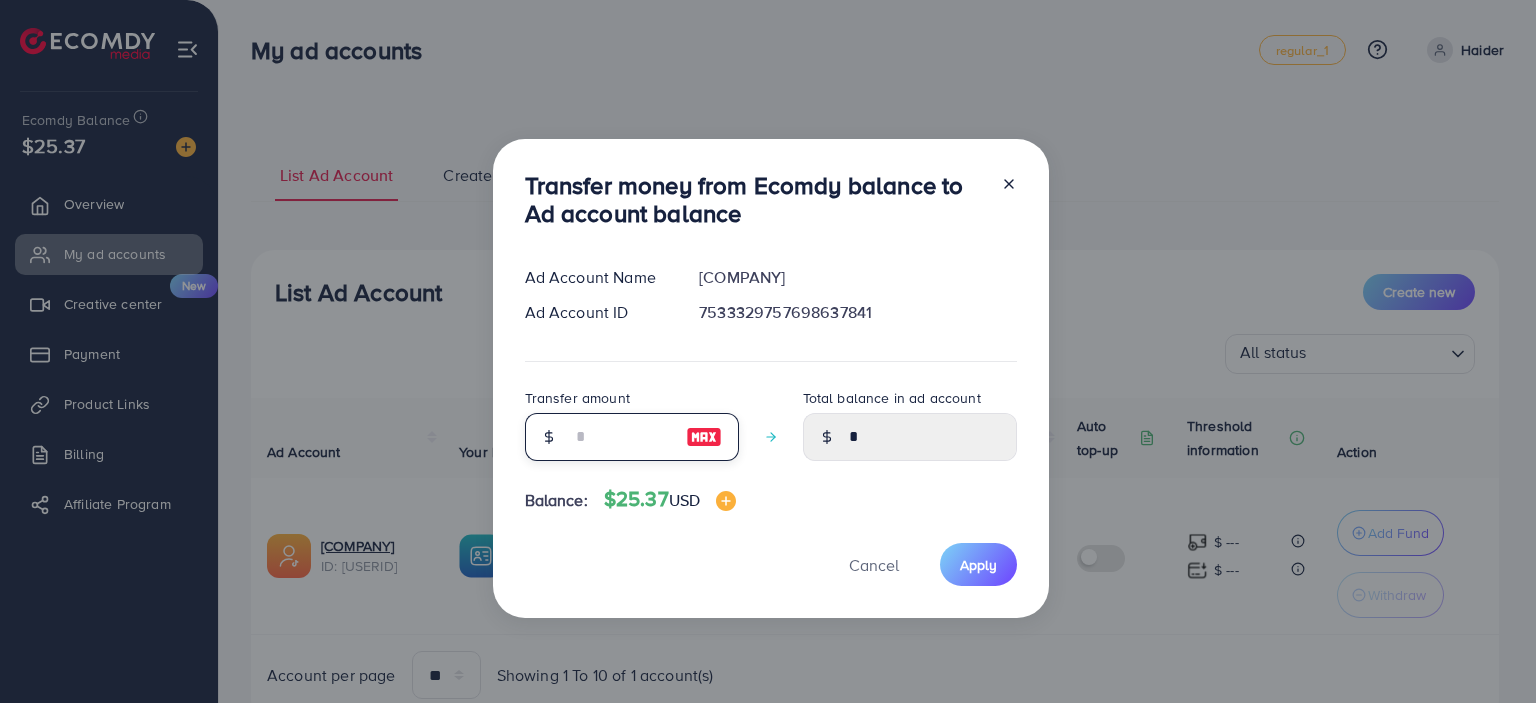 click at bounding box center (621, 437) 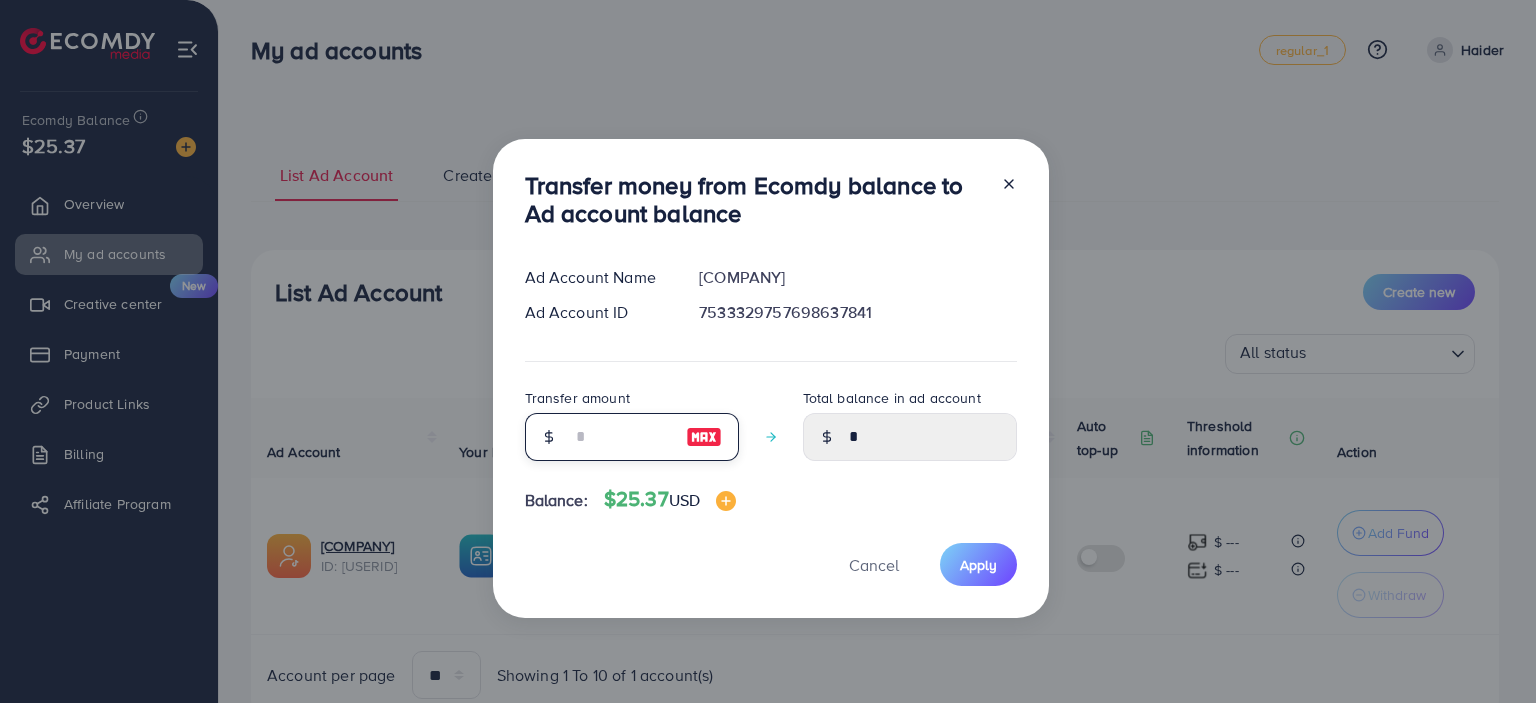 type on "*" 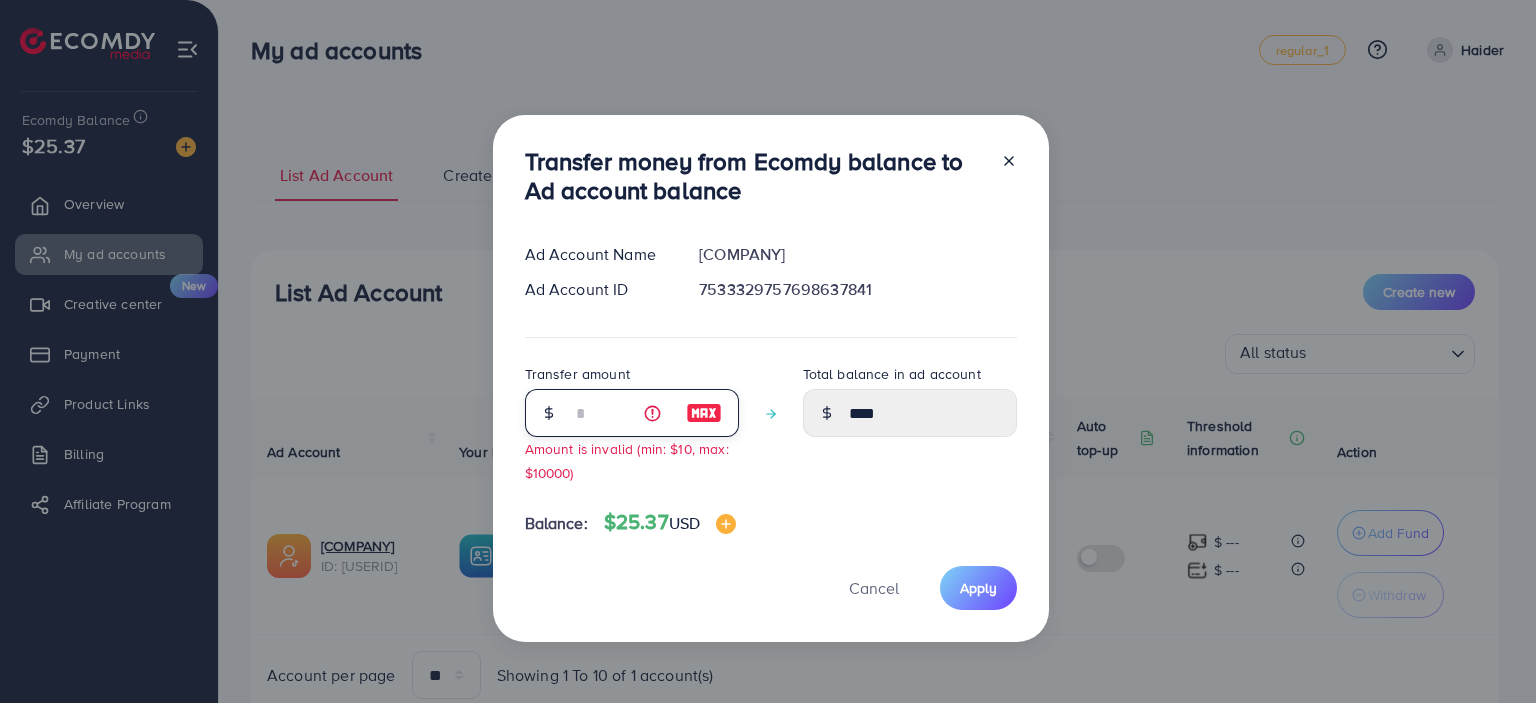type on "**" 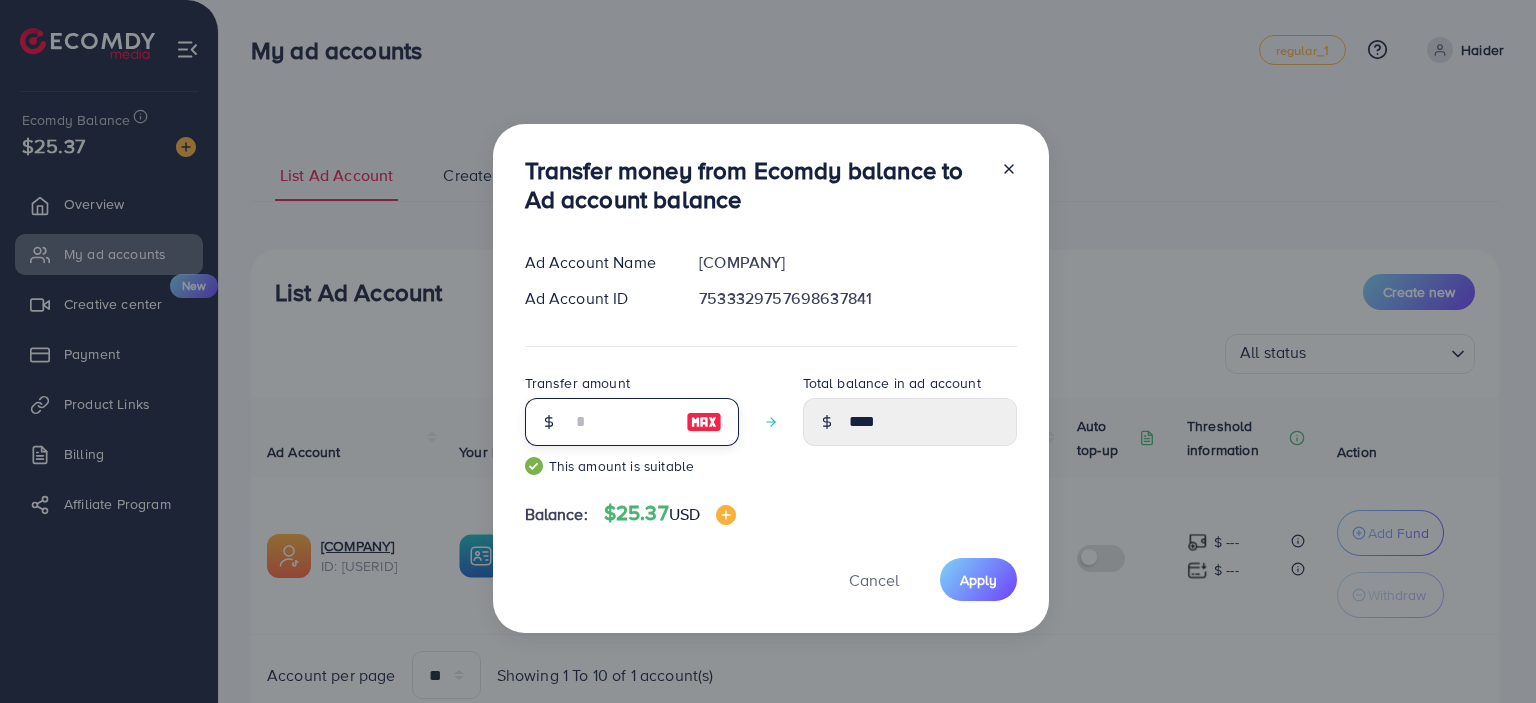 type on "*****" 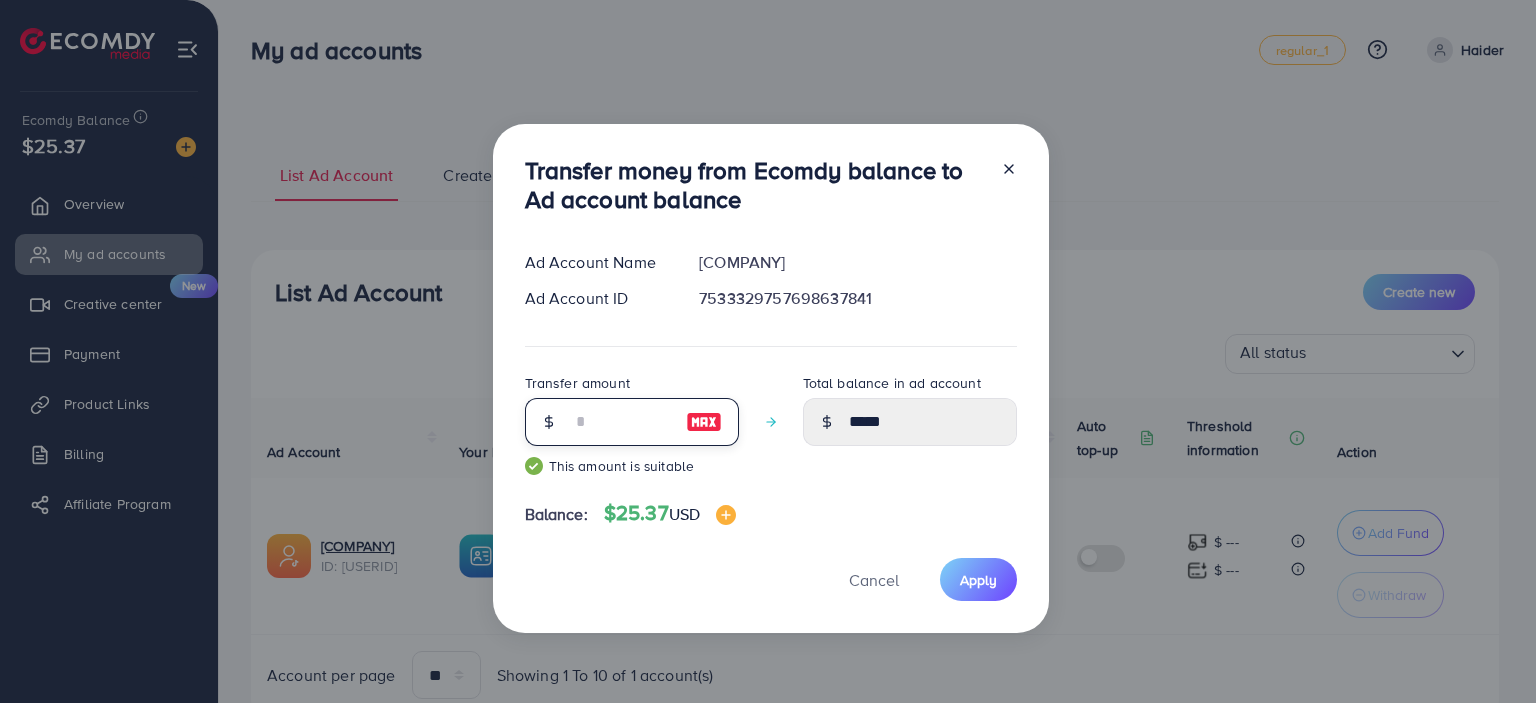 type on "**" 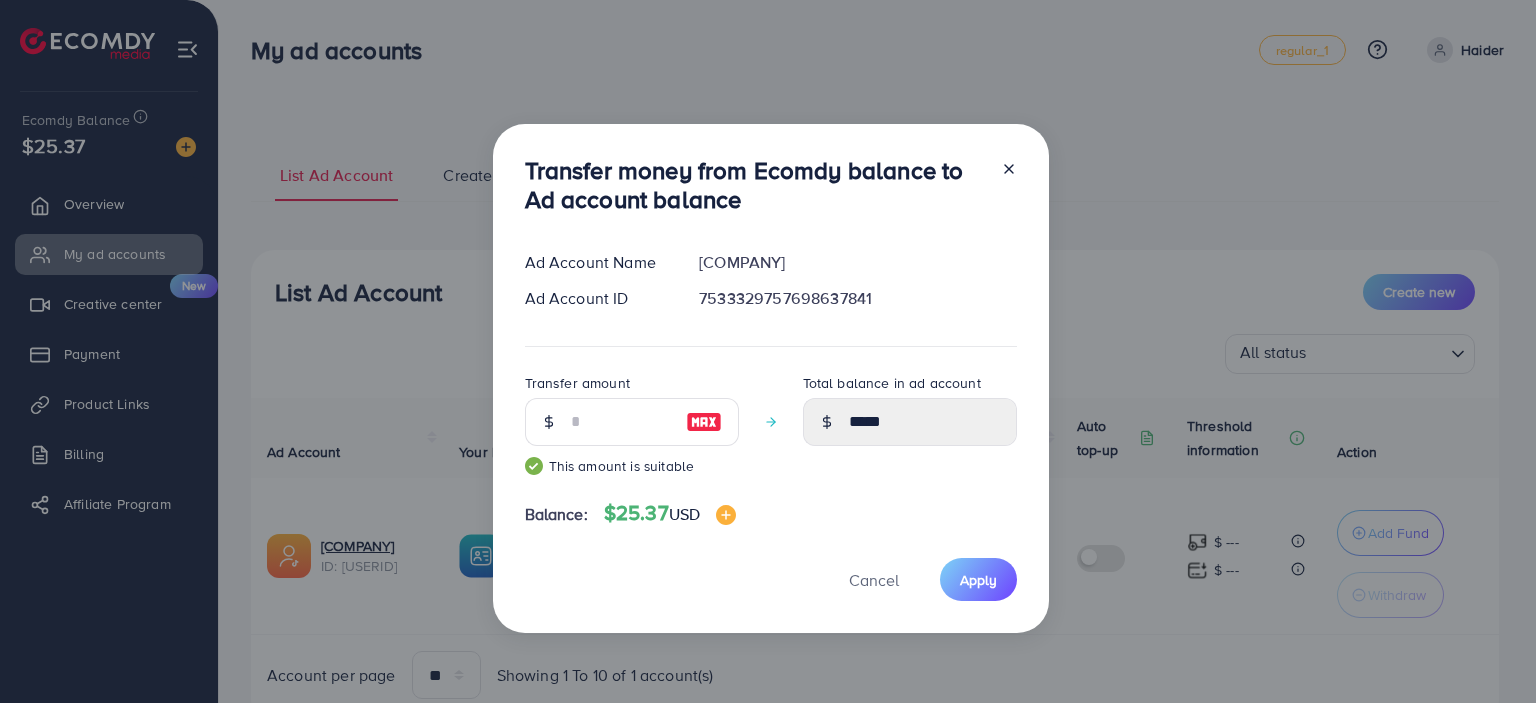 click on "Transfer money from Ecomdy balance to Ad account balance   Ad Account Name   1031214_Al Syed Collection_1753990035257   Ad Account ID   7533329757698637841   Transfer amount  **  This amount is suitable   Total balance in ad account  ***** Balance:  $25.37  USD   Cancel   Apply" at bounding box center (771, 379) 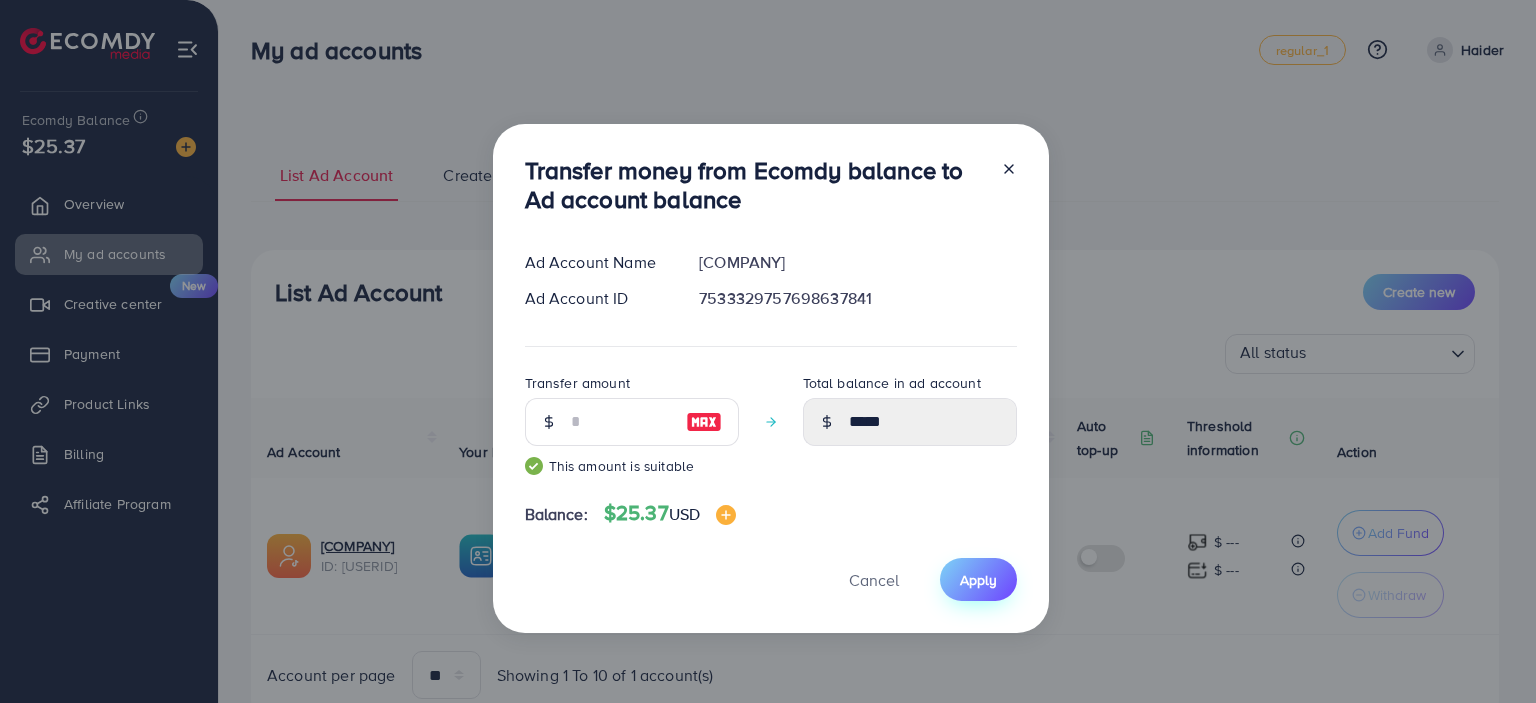 click on "Apply" at bounding box center [978, 580] 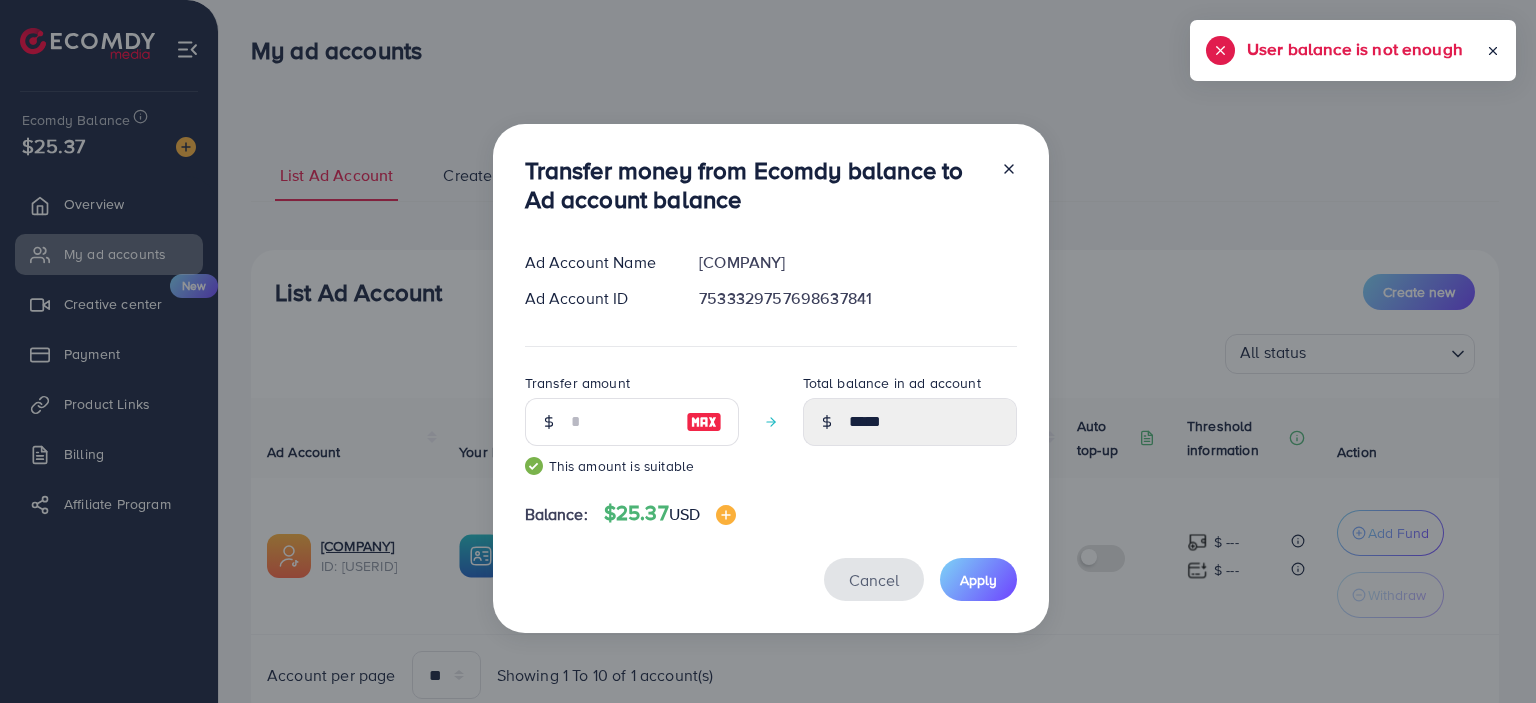 click on "Cancel" at bounding box center (874, 580) 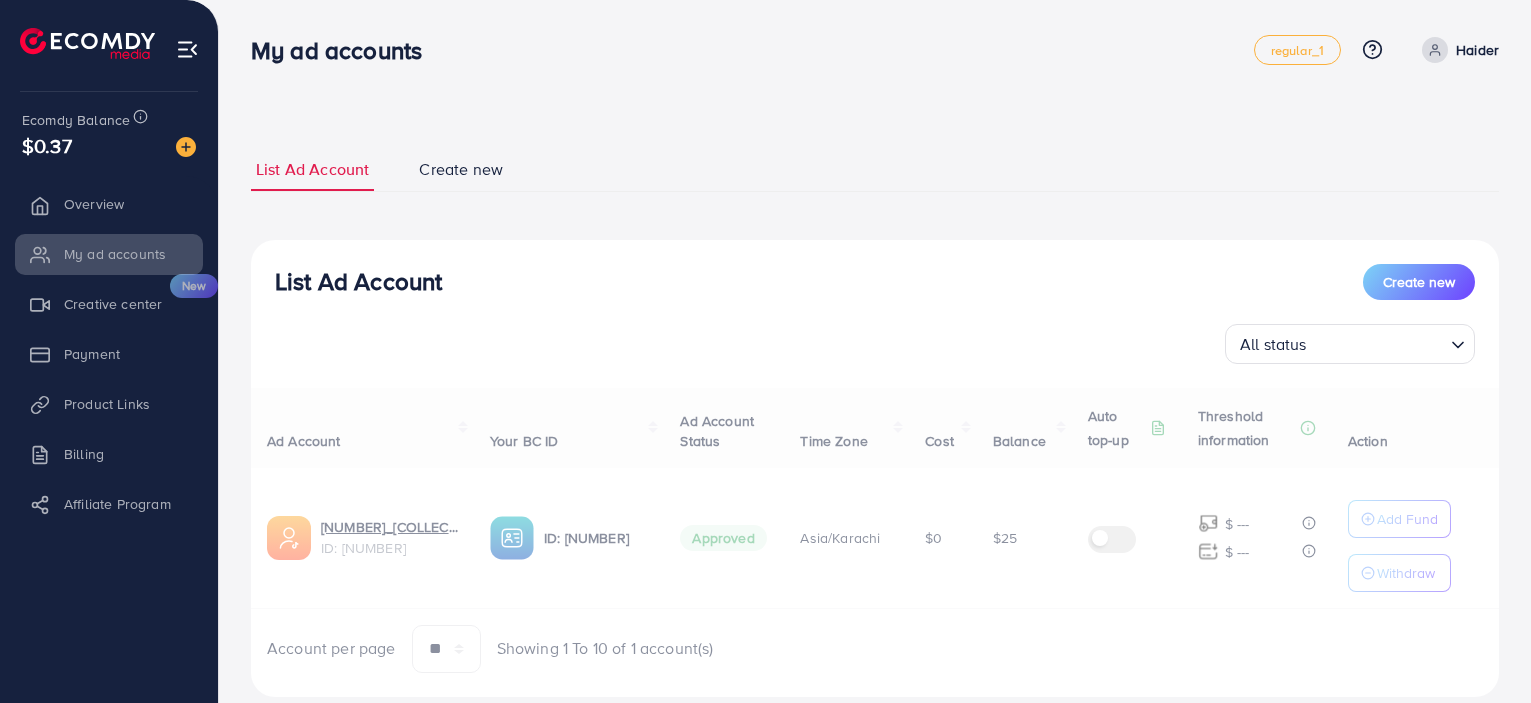 scroll, scrollTop: 0, scrollLeft: 0, axis: both 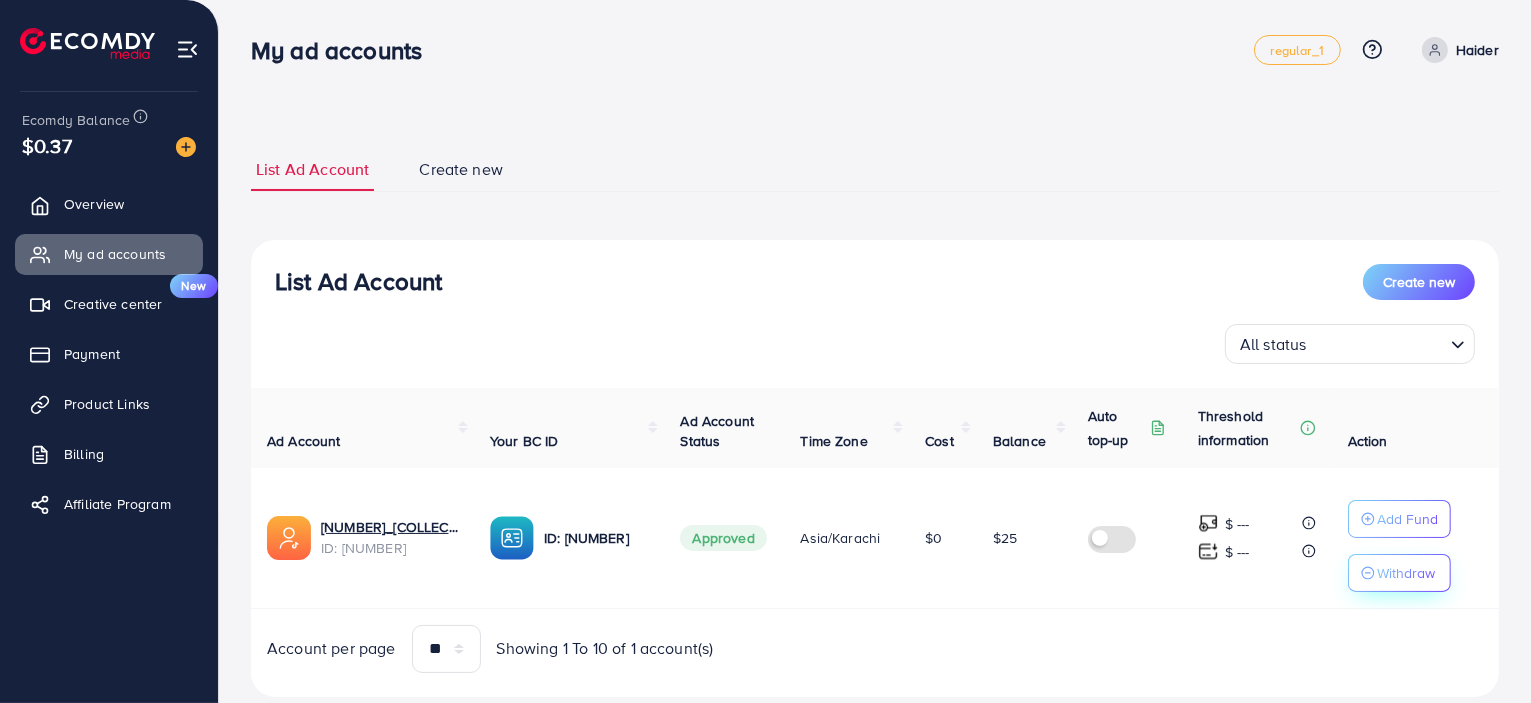 click 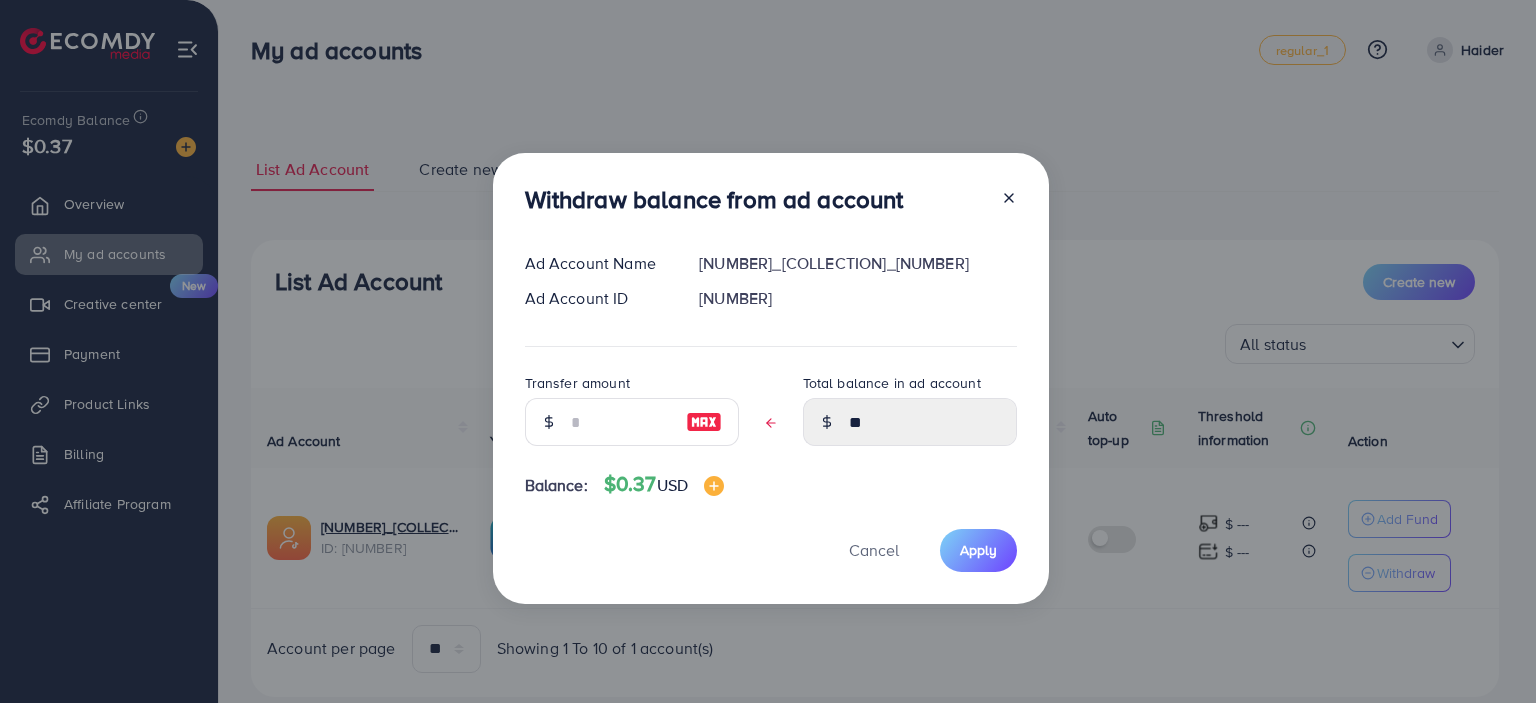 click 